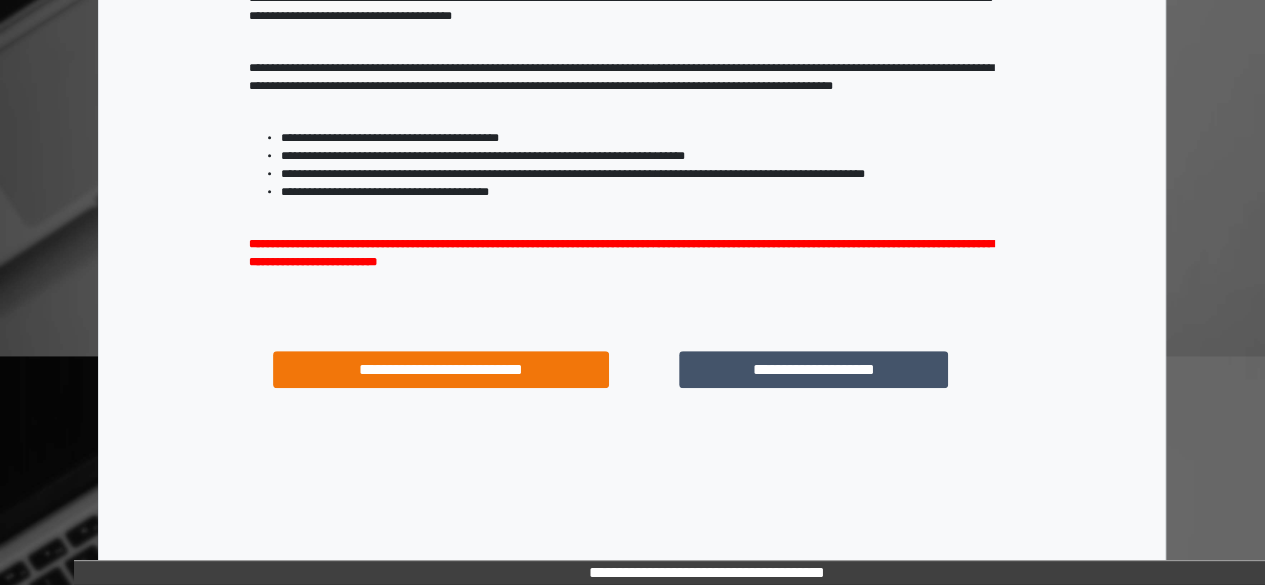 scroll, scrollTop: 341, scrollLeft: 0, axis: vertical 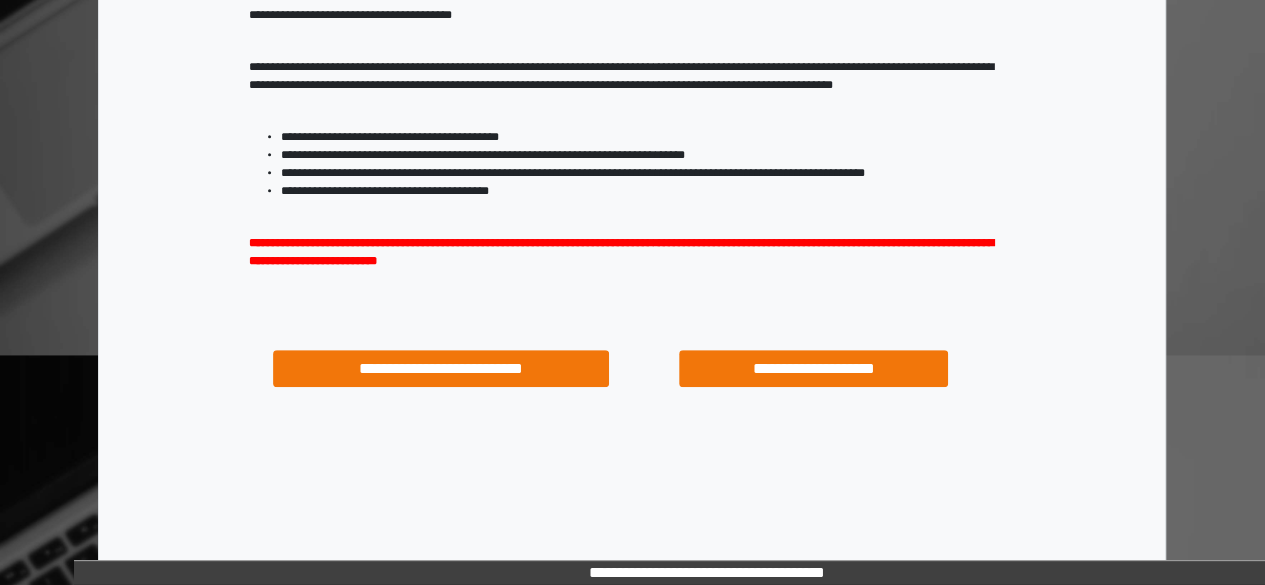 drag, startPoint x: 809, startPoint y: 340, endPoint x: 802, endPoint y: 360, distance: 21.189621 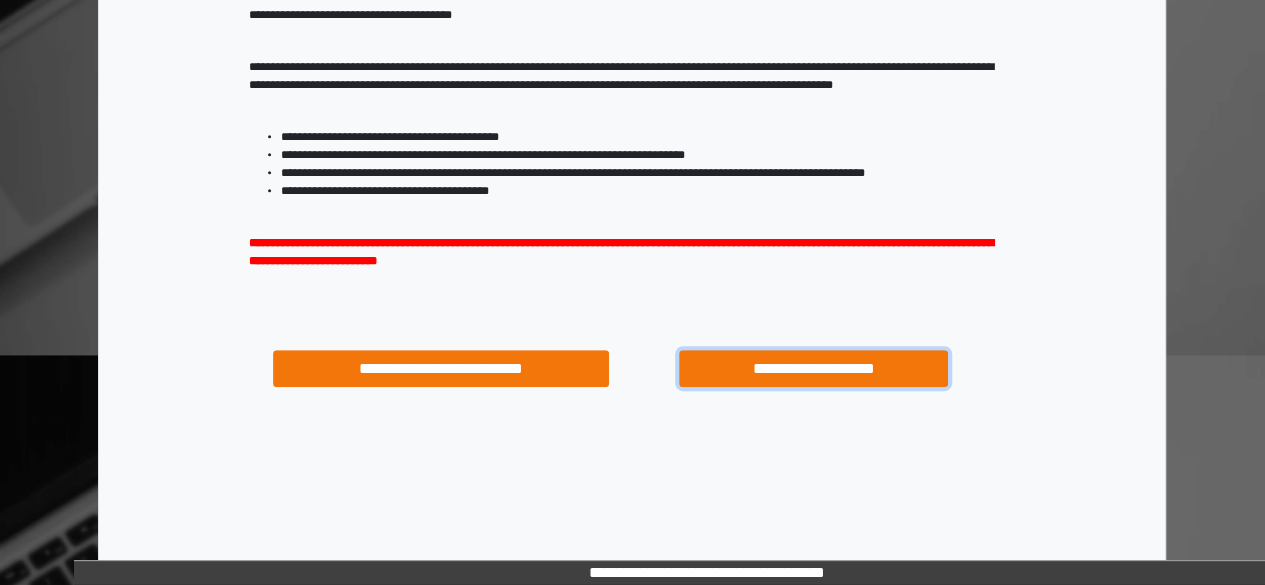 click on "**********" at bounding box center (813, 368) 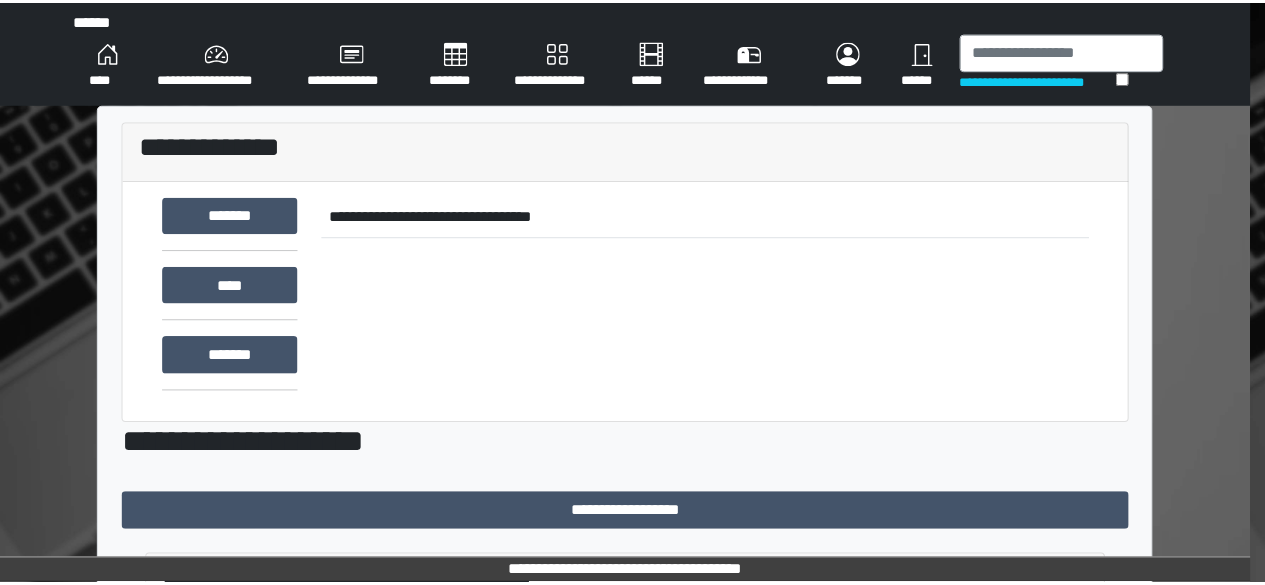 scroll, scrollTop: 0, scrollLeft: 0, axis: both 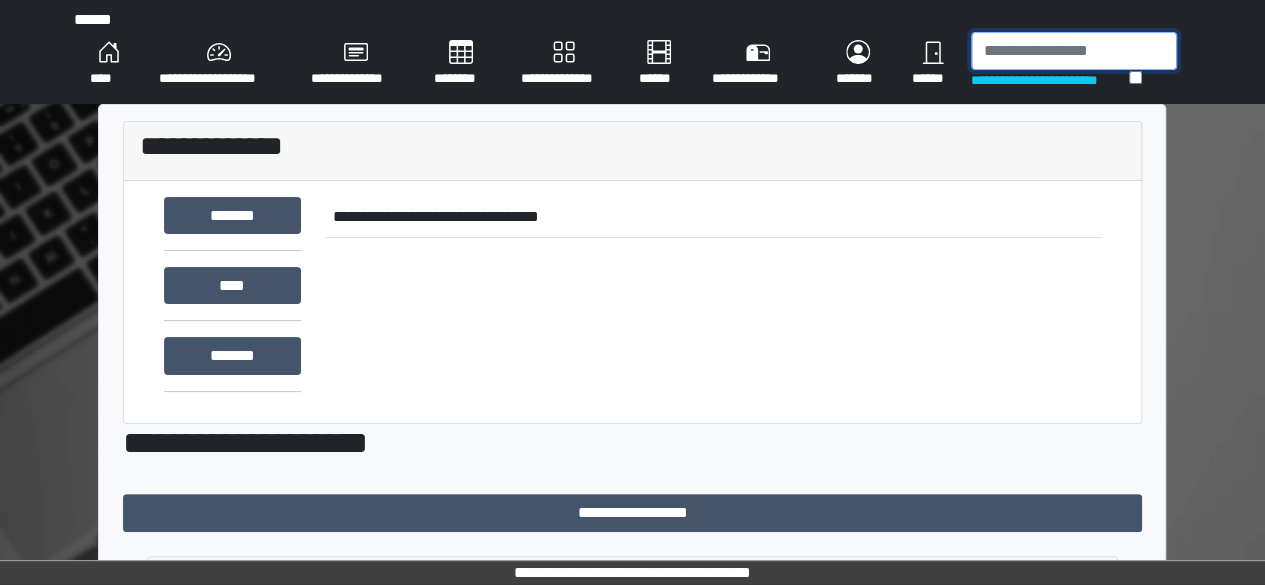 click at bounding box center (1074, 51) 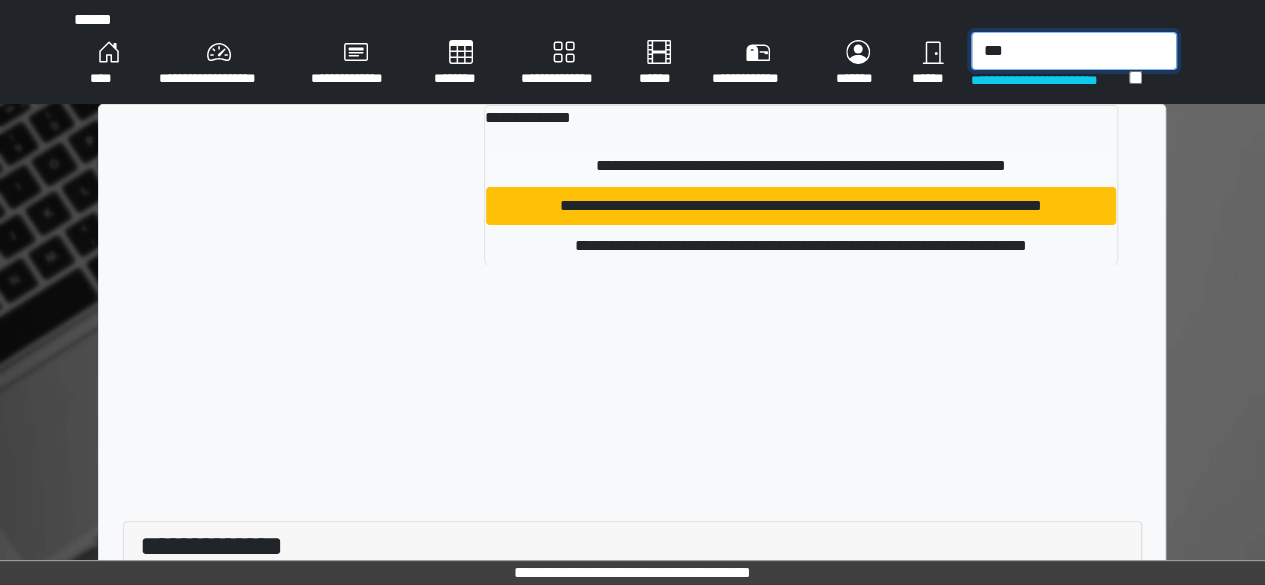 type on "***" 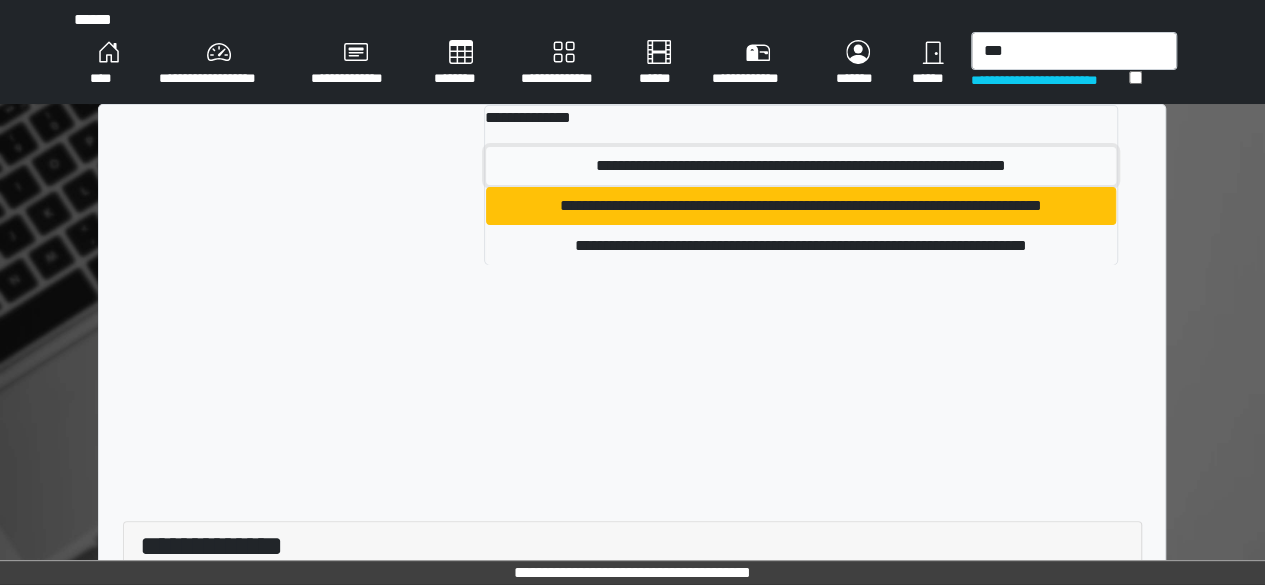 click on "**********" at bounding box center (801, 166) 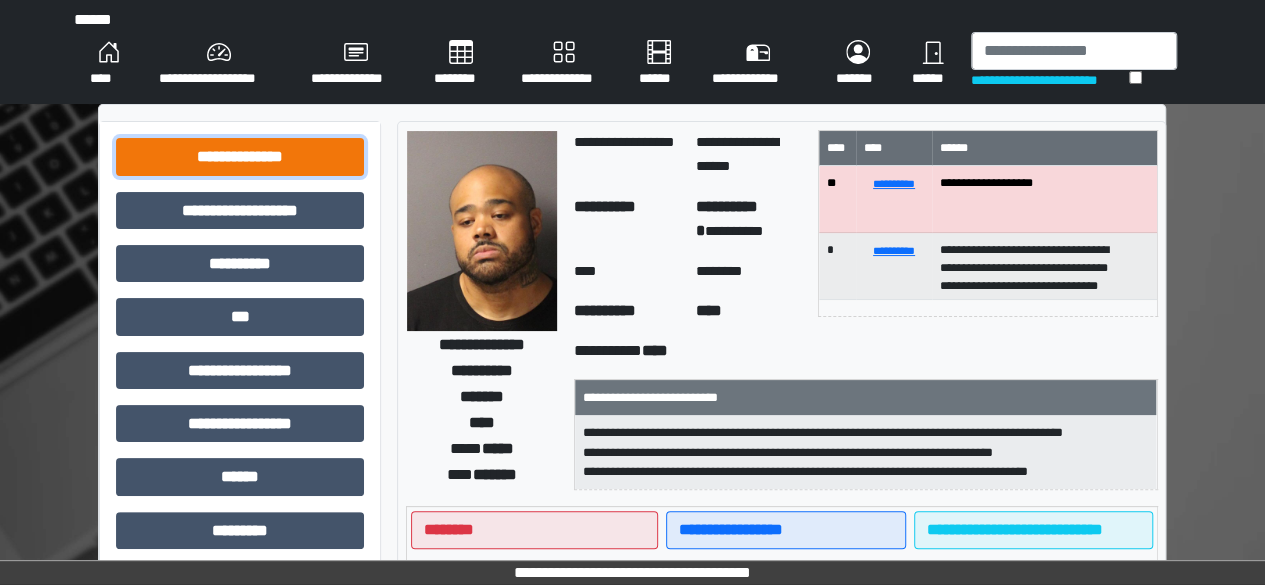 click on "**********" at bounding box center [240, 156] 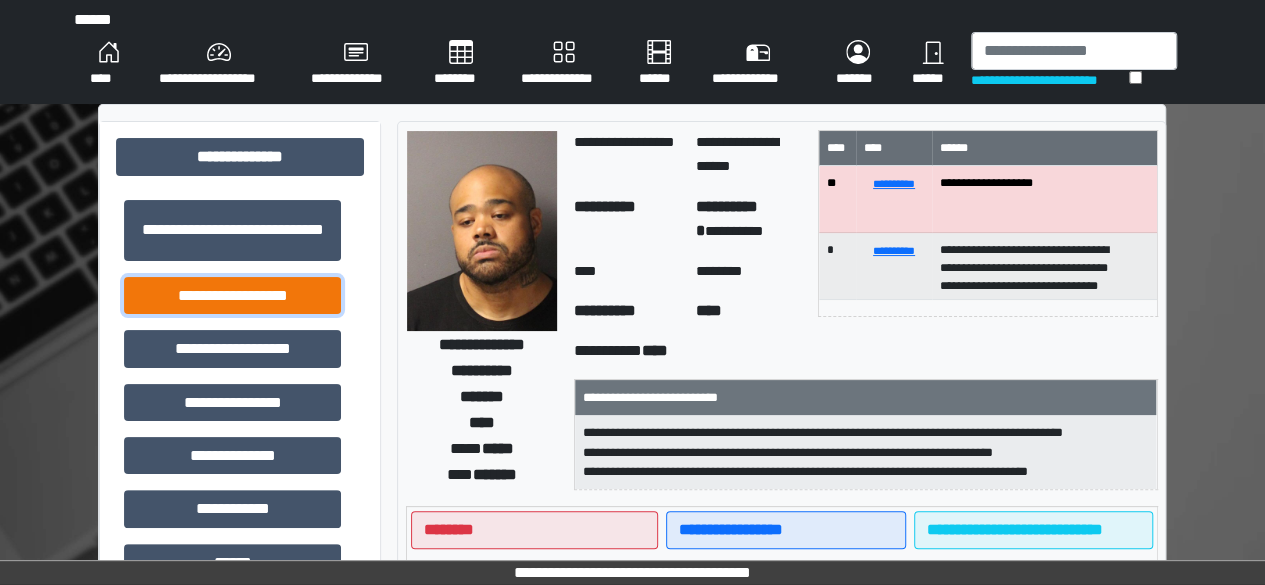 click on "**********" at bounding box center (232, 295) 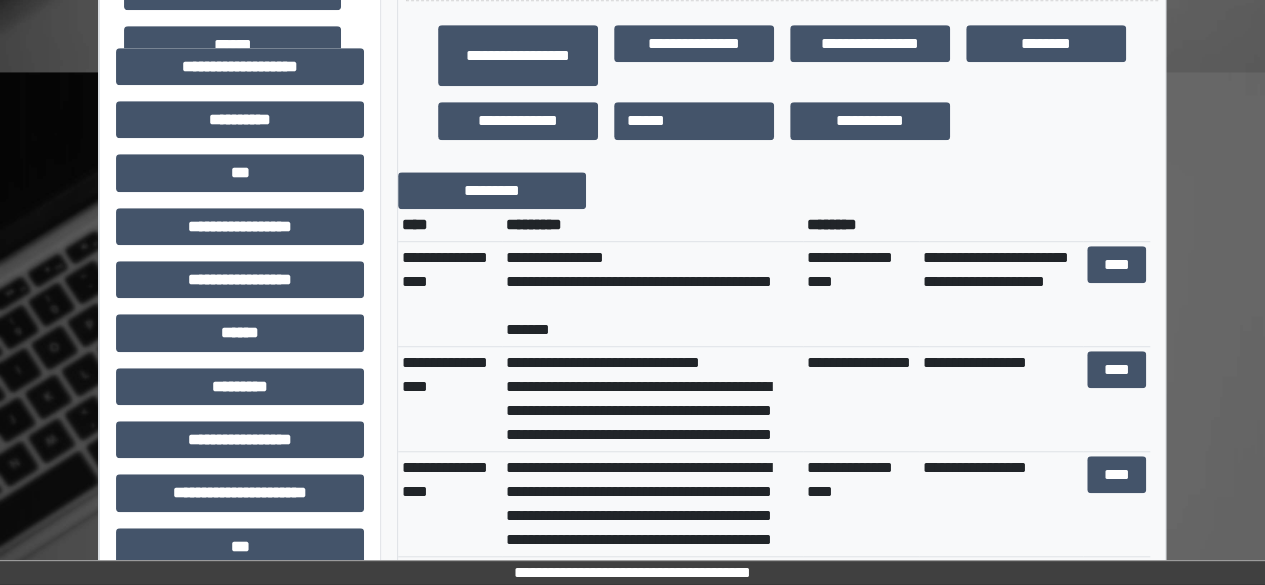 scroll, scrollTop: 800, scrollLeft: 0, axis: vertical 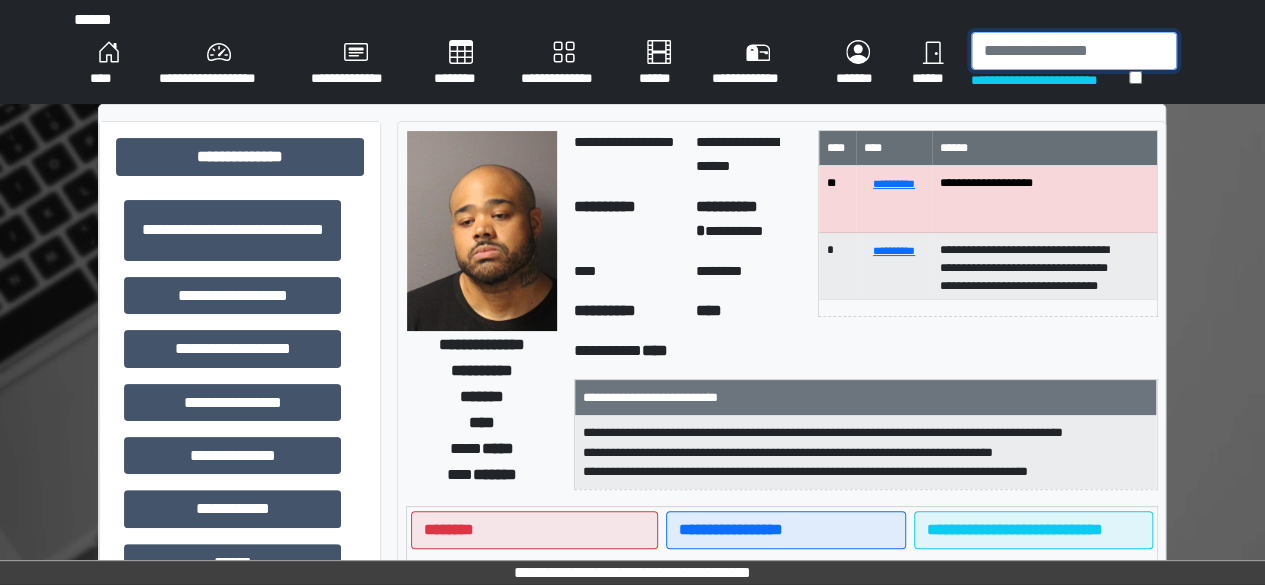 click at bounding box center (1074, 51) 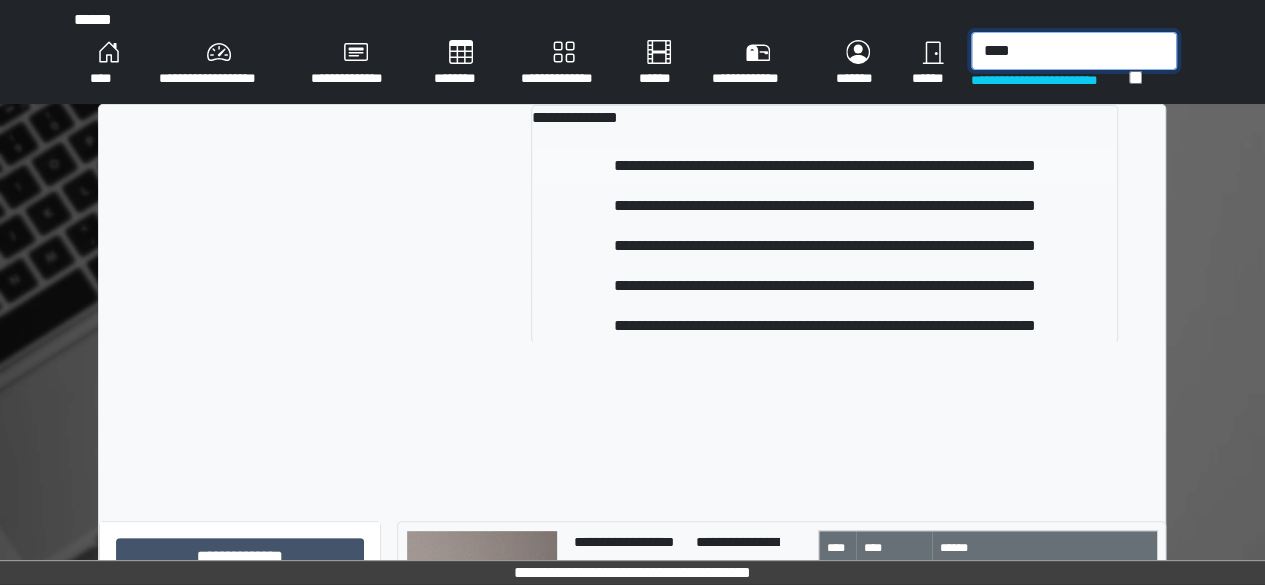 type on "****" 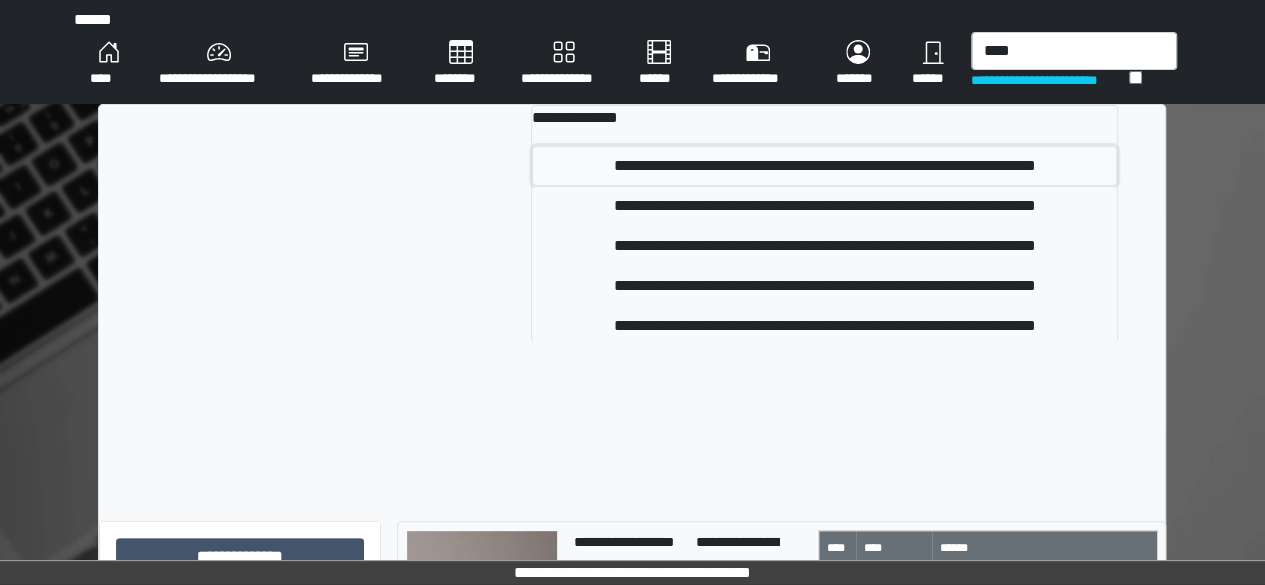 click on "**********" at bounding box center [824, 166] 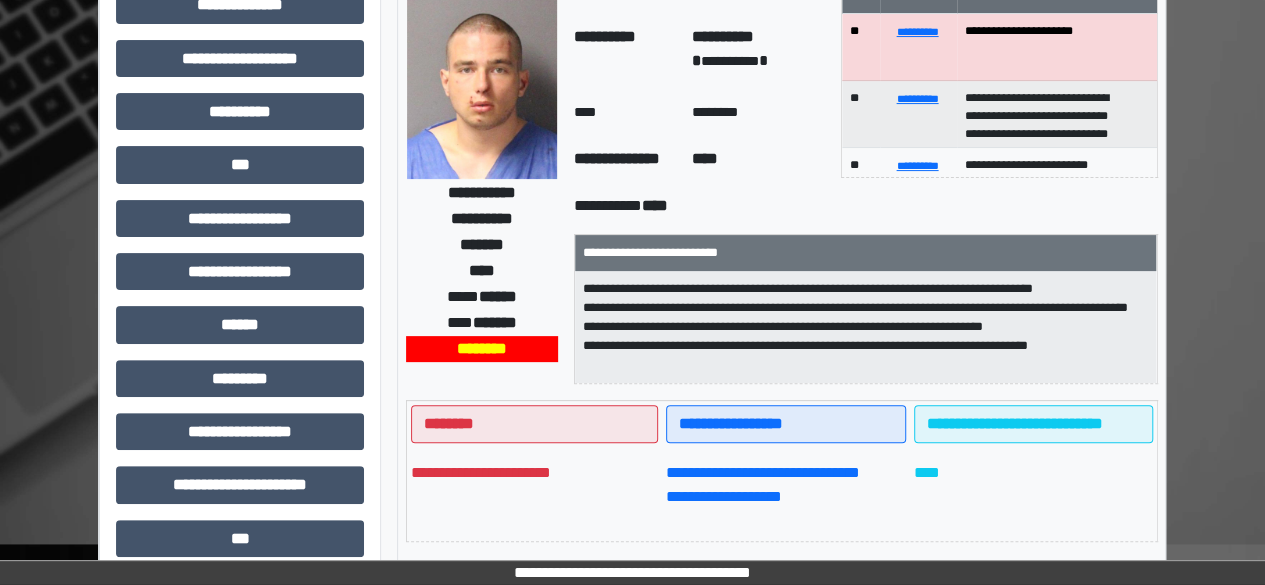 scroll, scrollTop: 0, scrollLeft: 0, axis: both 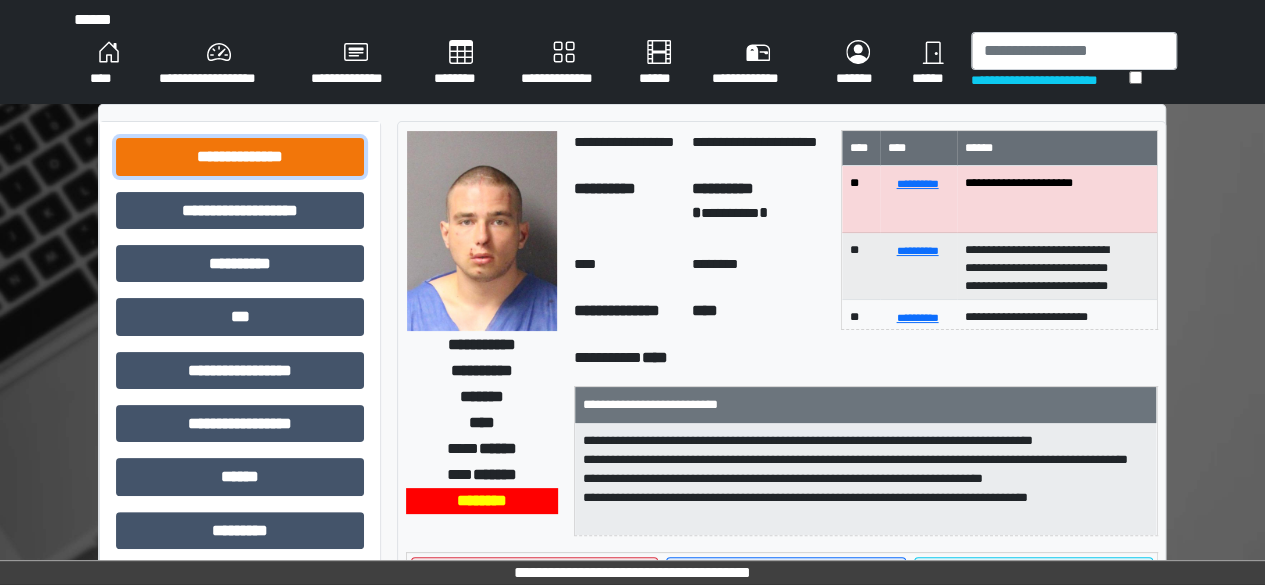 click on "**********" at bounding box center [240, 156] 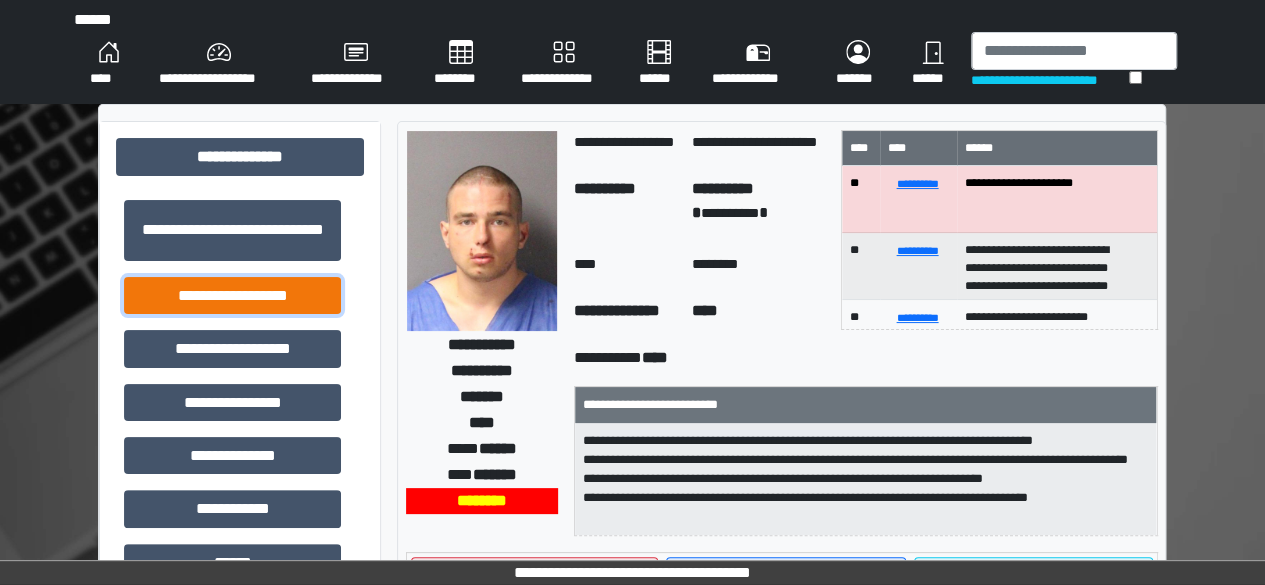 click on "**********" at bounding box center (232, 295) 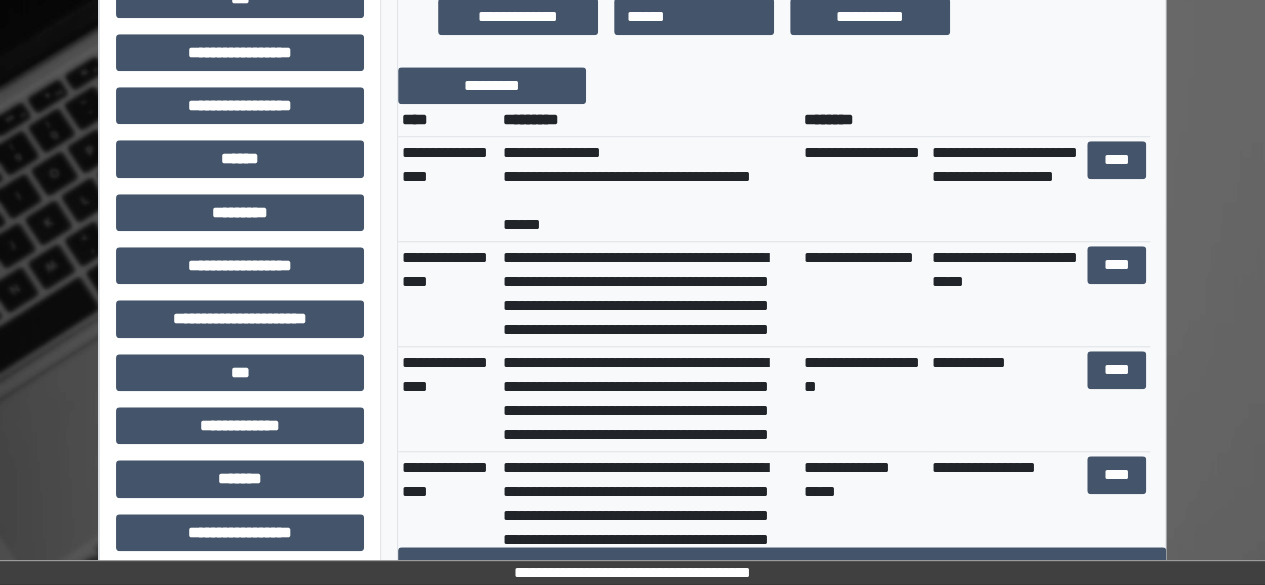 scroll, scrollTop: 800, scrollLeft: 0, axis: vertical 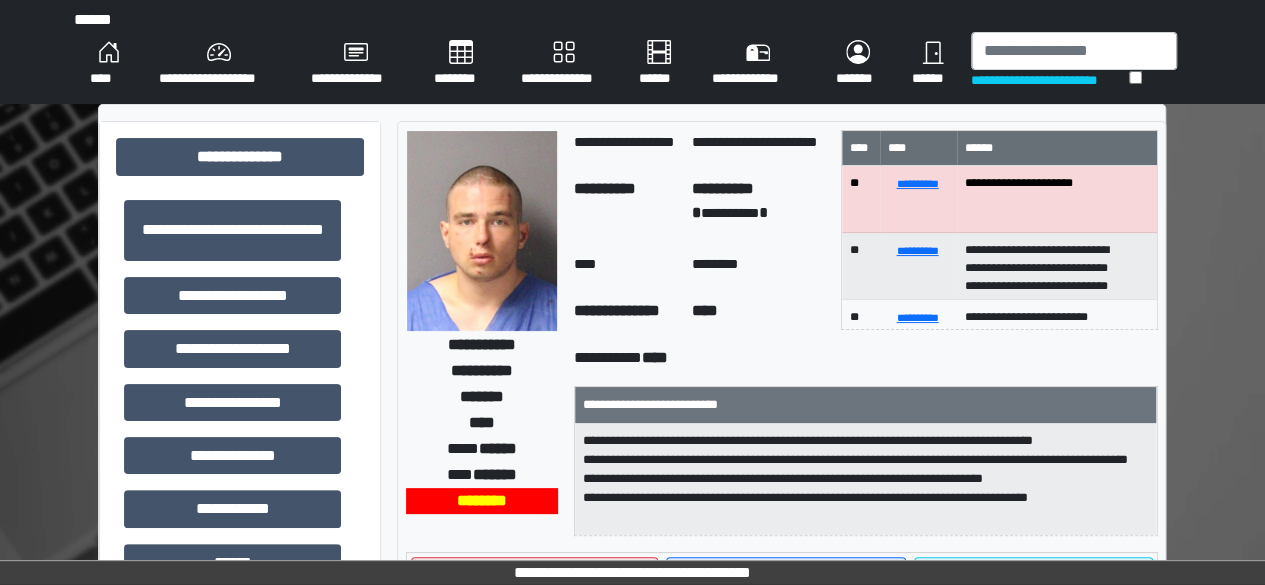 click on "**********" at bounding box center [240, 884] 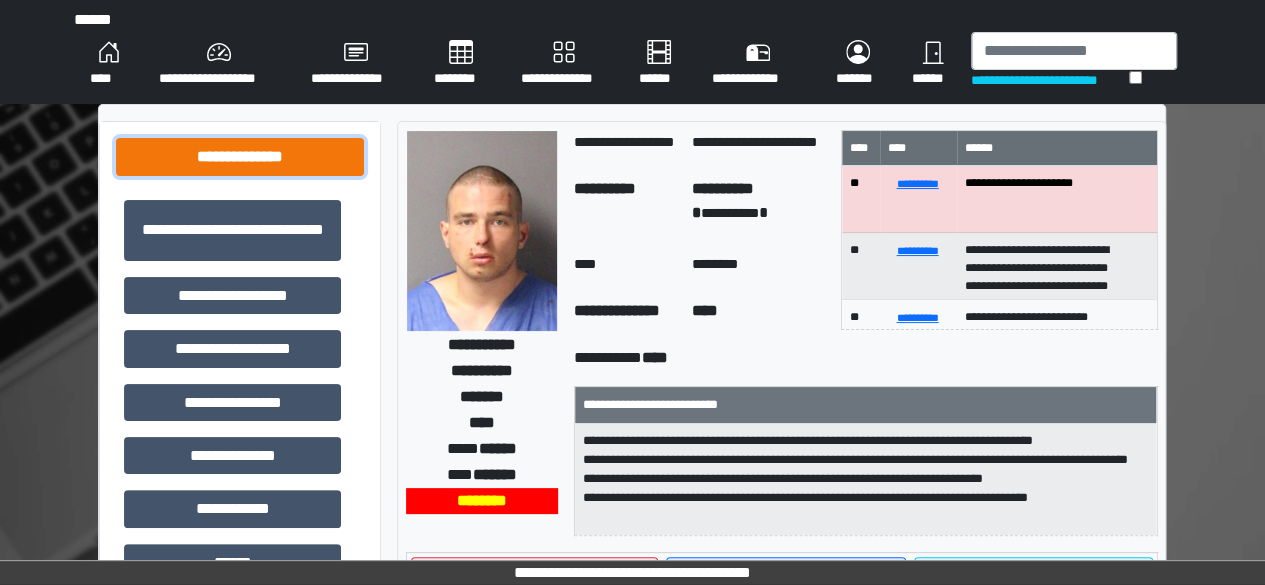 click on "**********" at bounding box center [240, 156] 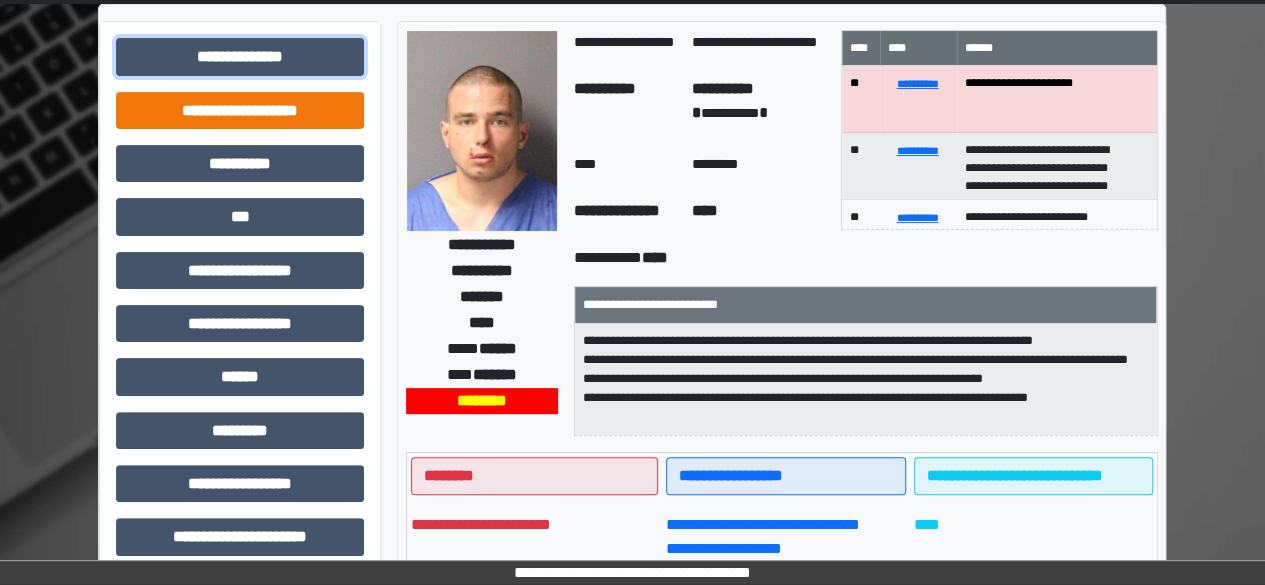 scroll, scrollTop: 200, scrollLeft: 0, axis: vertical 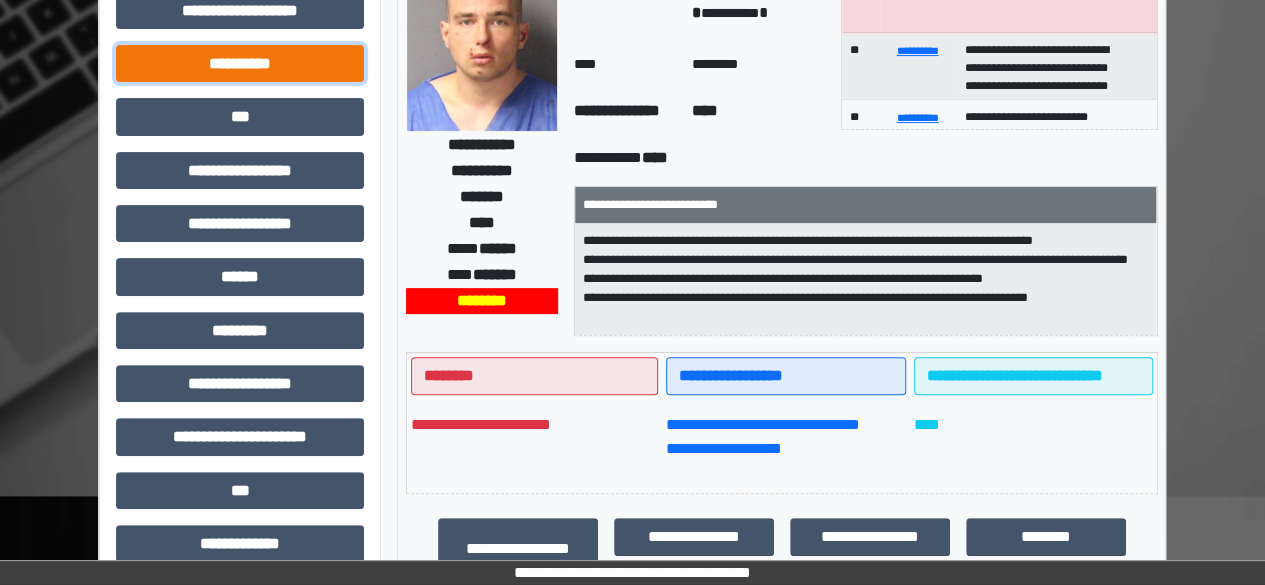 click on "**********" at bounding box center [240, 63] 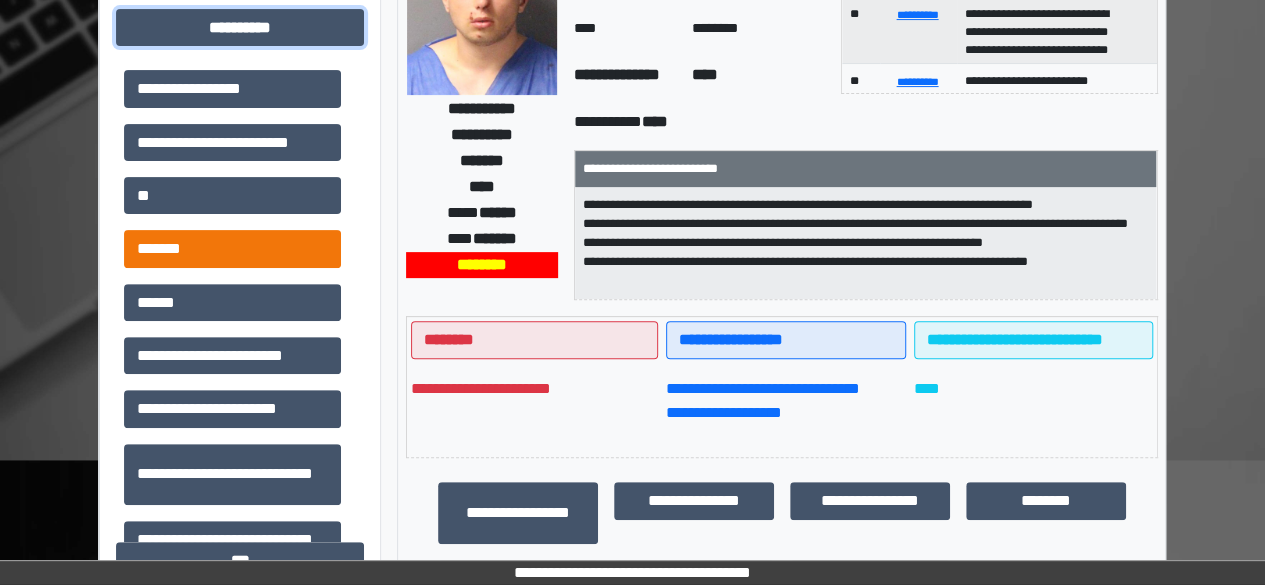 scroll, scrollTop: 100, scrollLeft: 0, axis: vertical 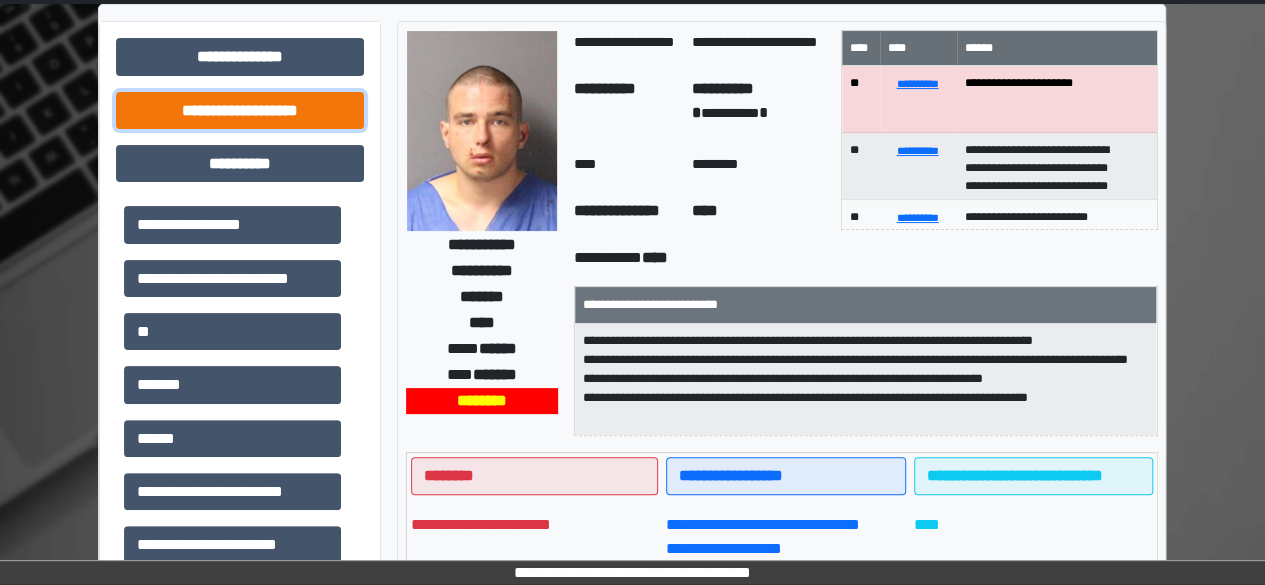 click on "**********" at bounding box center [240, 110] 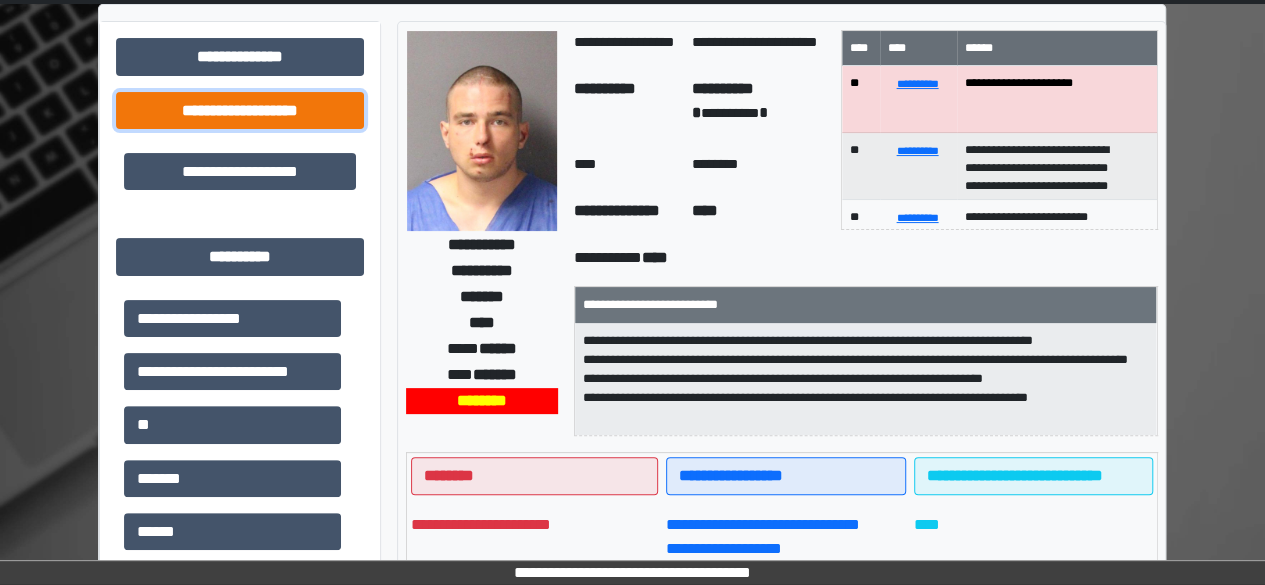 click on "**********" at bounding box center [240, 110] 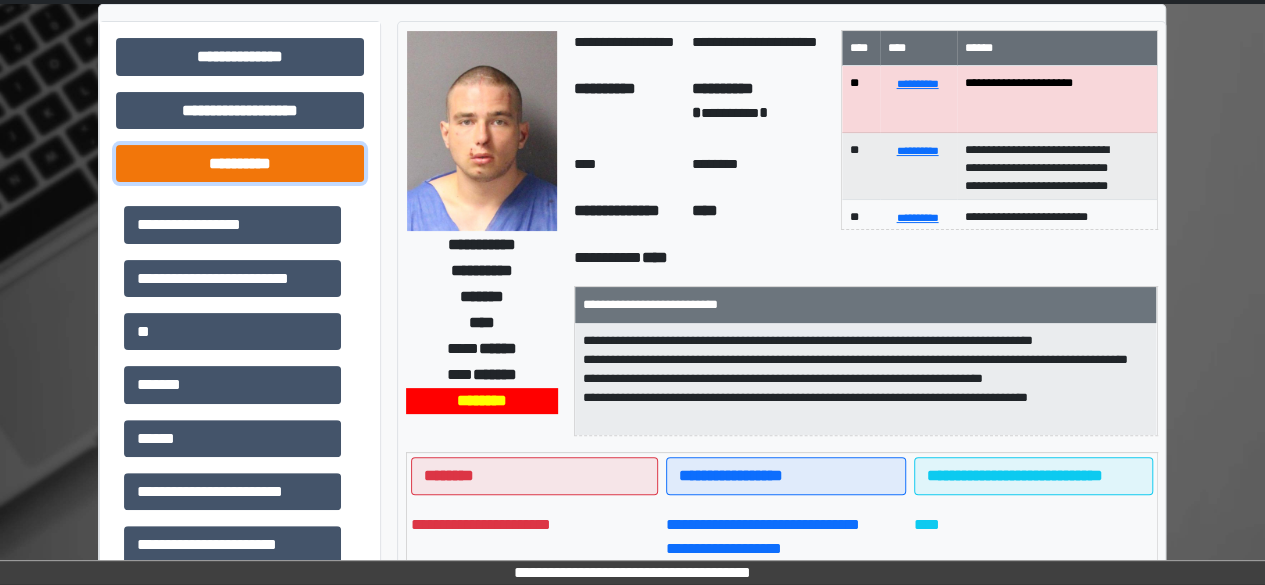 click on "**********" at bounding box center [240, 163] 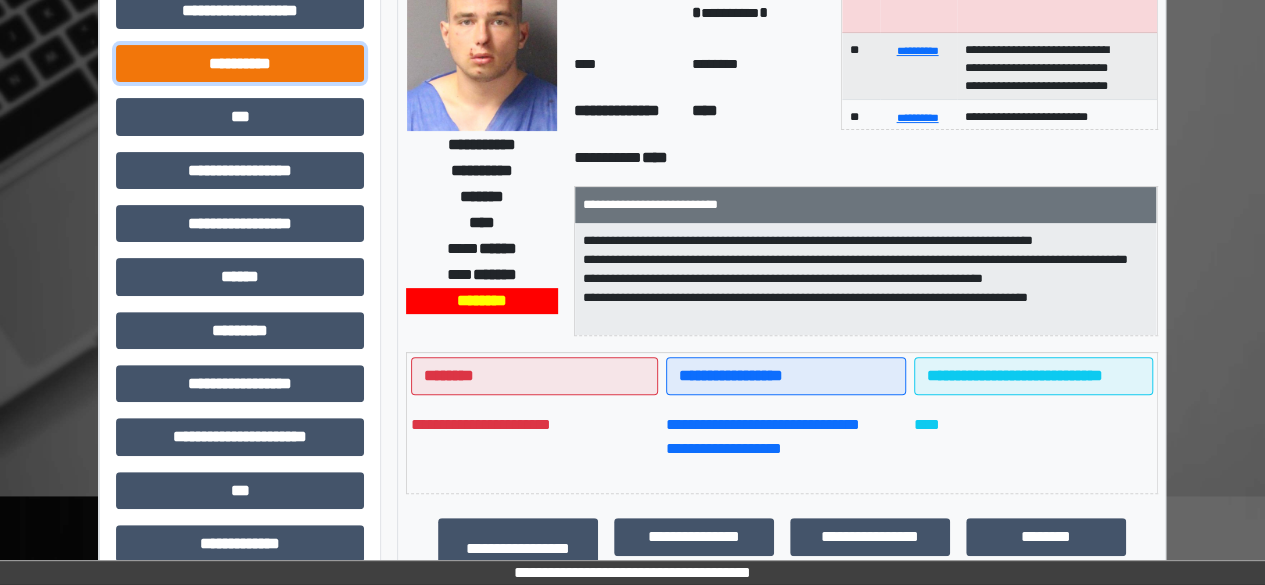 scroll, scrollTop: 300, scrollLeft: 0, axis: vertical 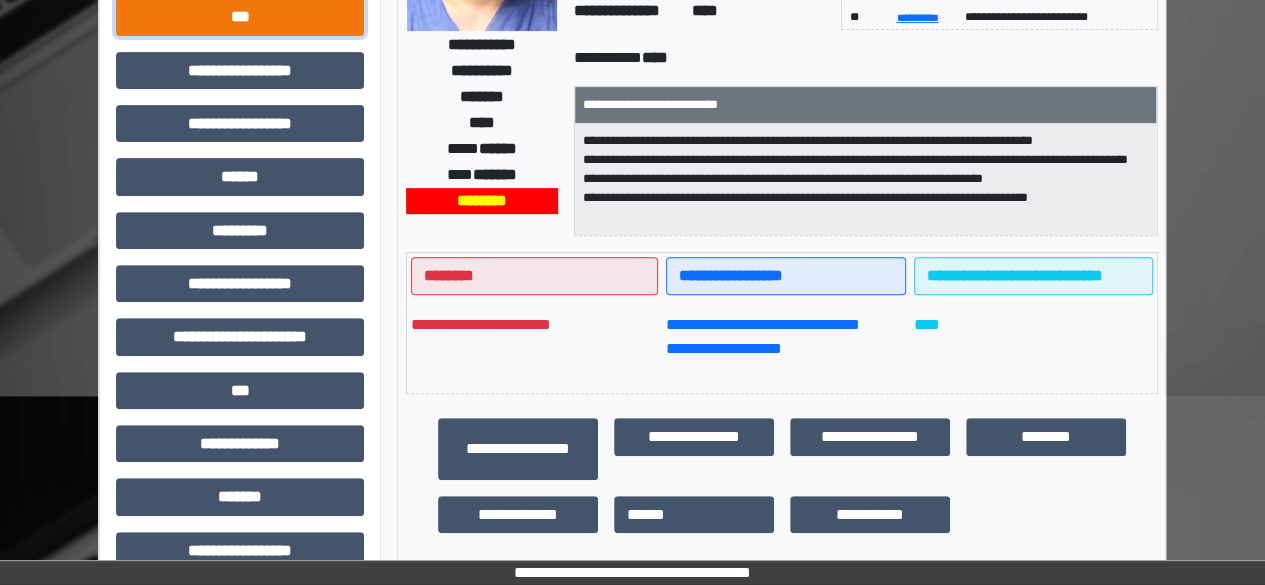 click on "***" at bounding box center [240, 16] 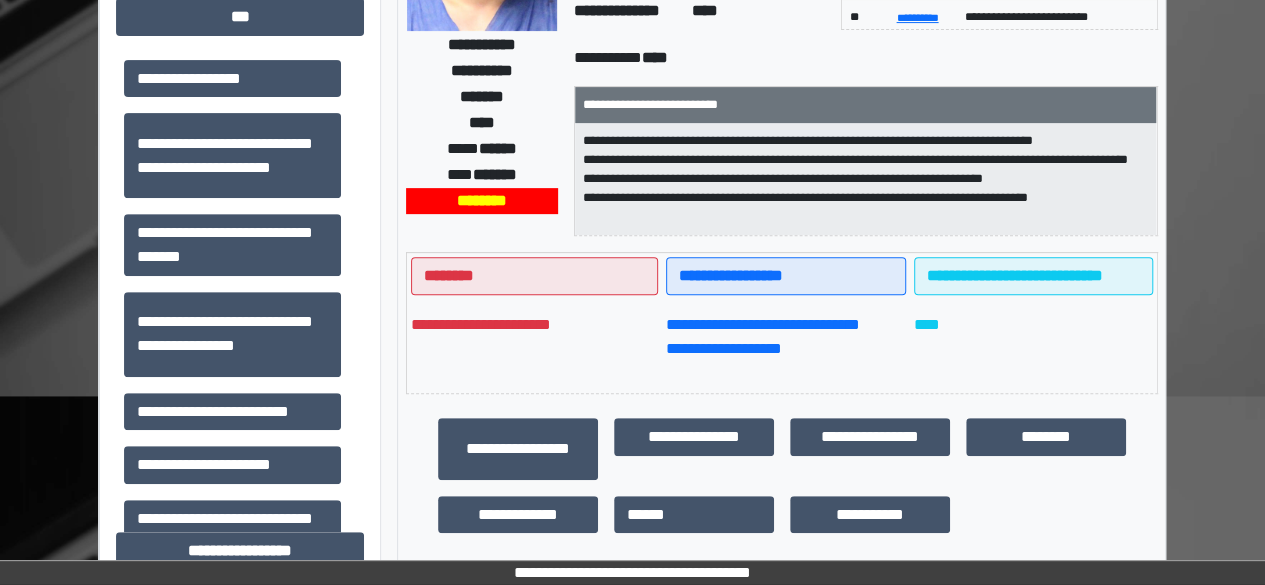 click on "**********" at bounding box center (232, 78) 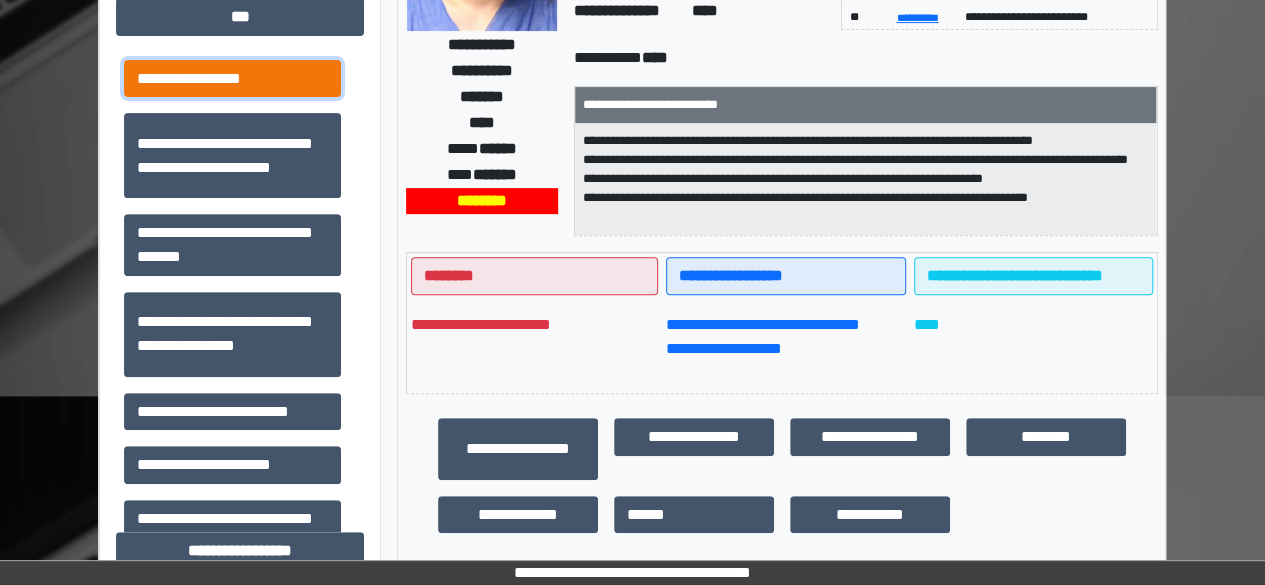 click on "**********" at bounding box center [232, 78] 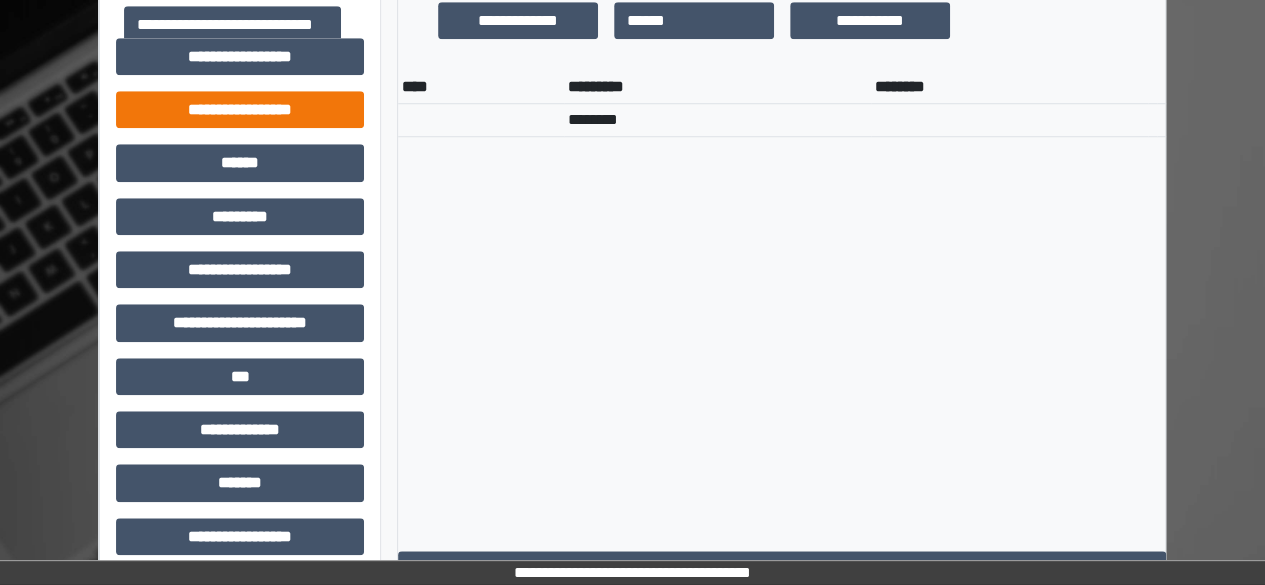 scroll, scrollTop: 900, scrollLeft: 0, axis: vertical 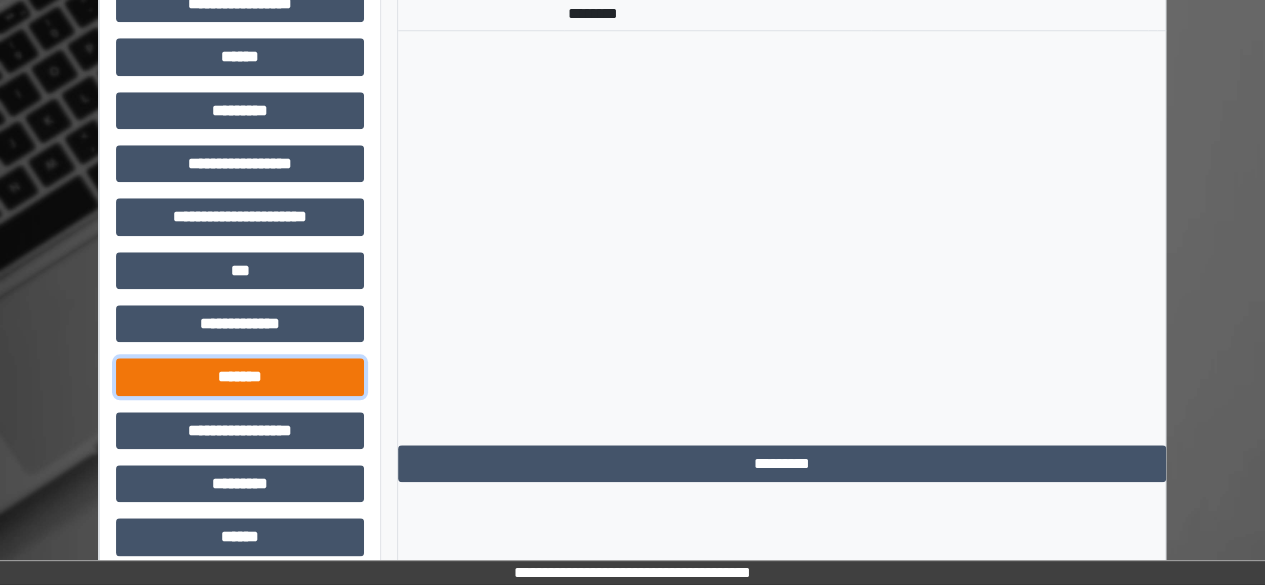 click on "*******" at bounding box center [240, 376] 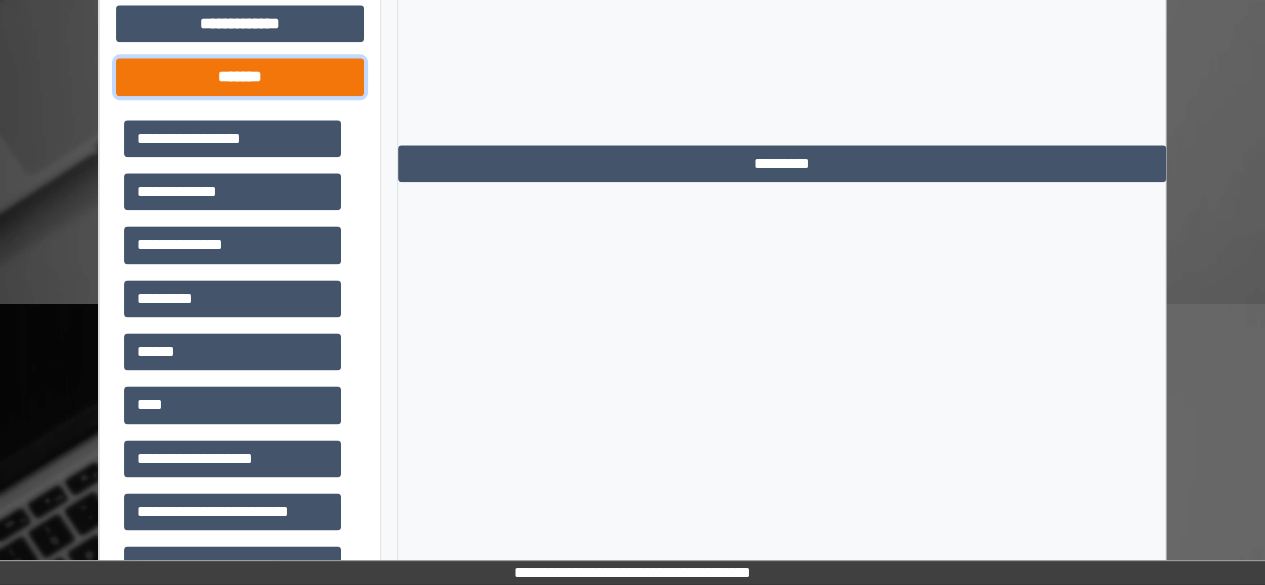 scroll, scrollTop: 1300, scrollLeft: 0, axis: vertical 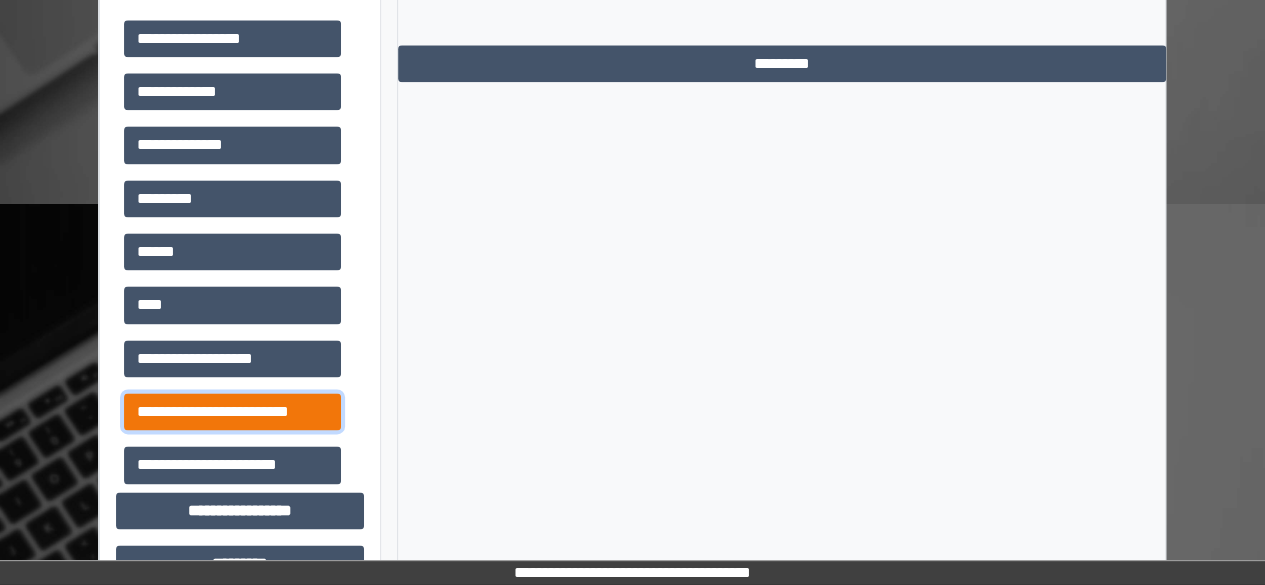 click on "**********" at bounding box center (232, 411) 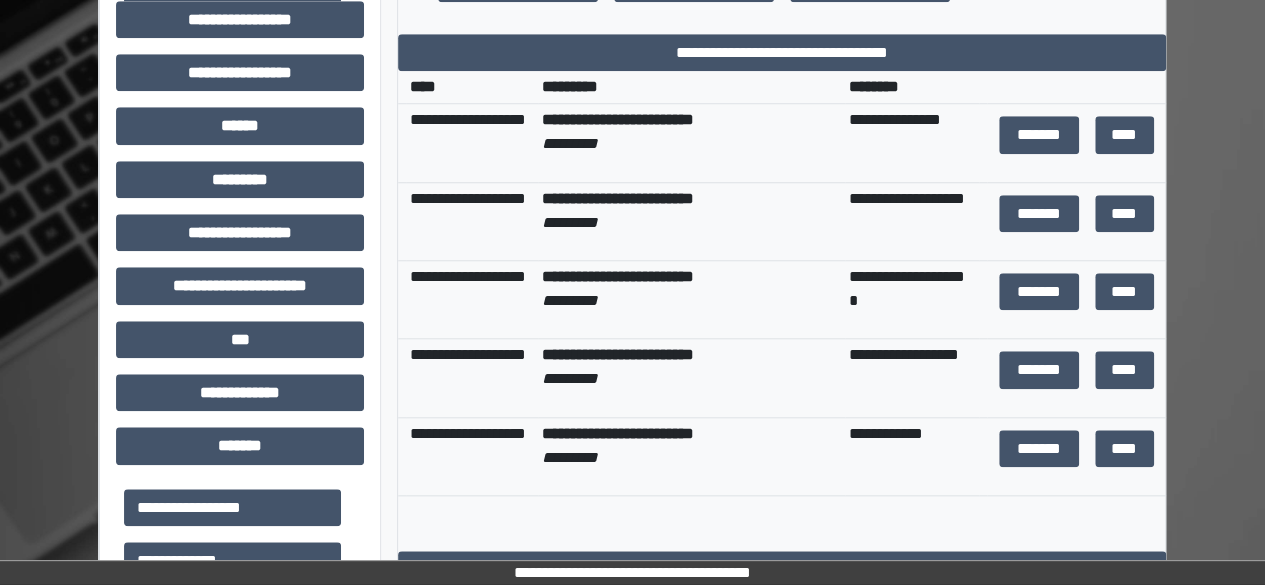 scroll, scrollTop: 800, scrollLeft: 0, axis: vertical 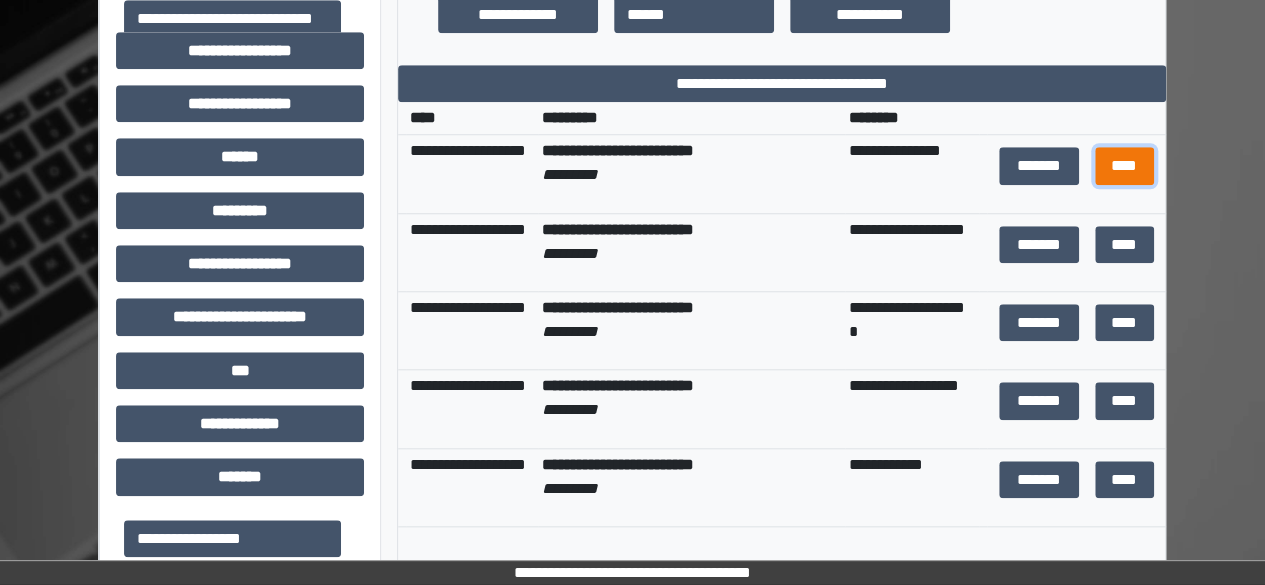 click on "****" at bounding box center (1124, 165) 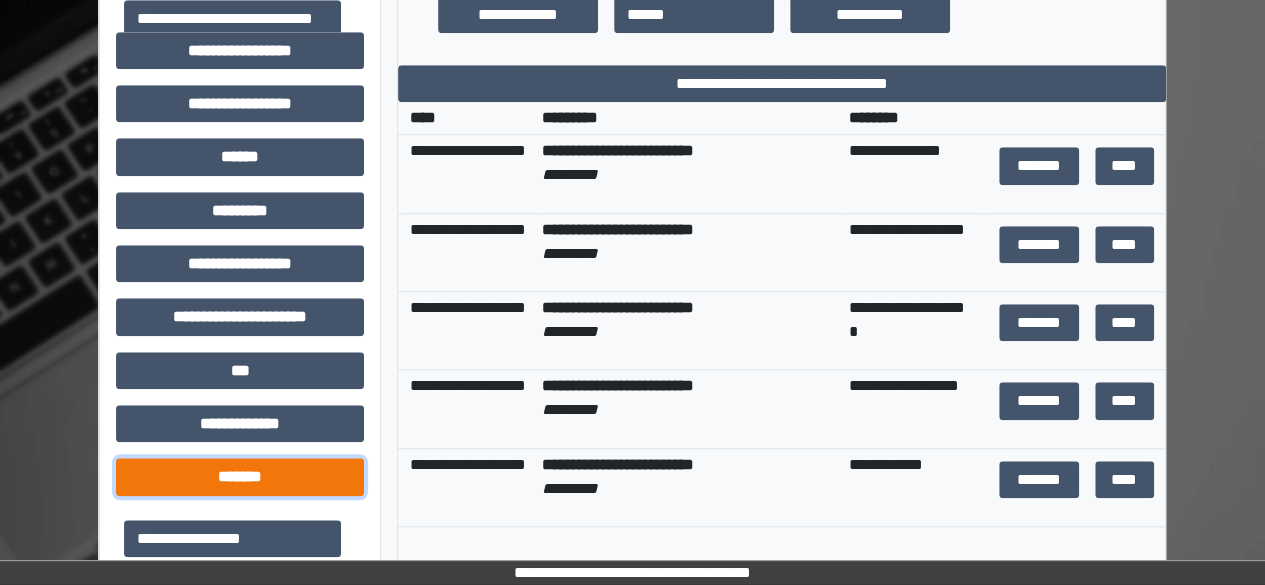 click on "*******" at bounding box center [240, 476] 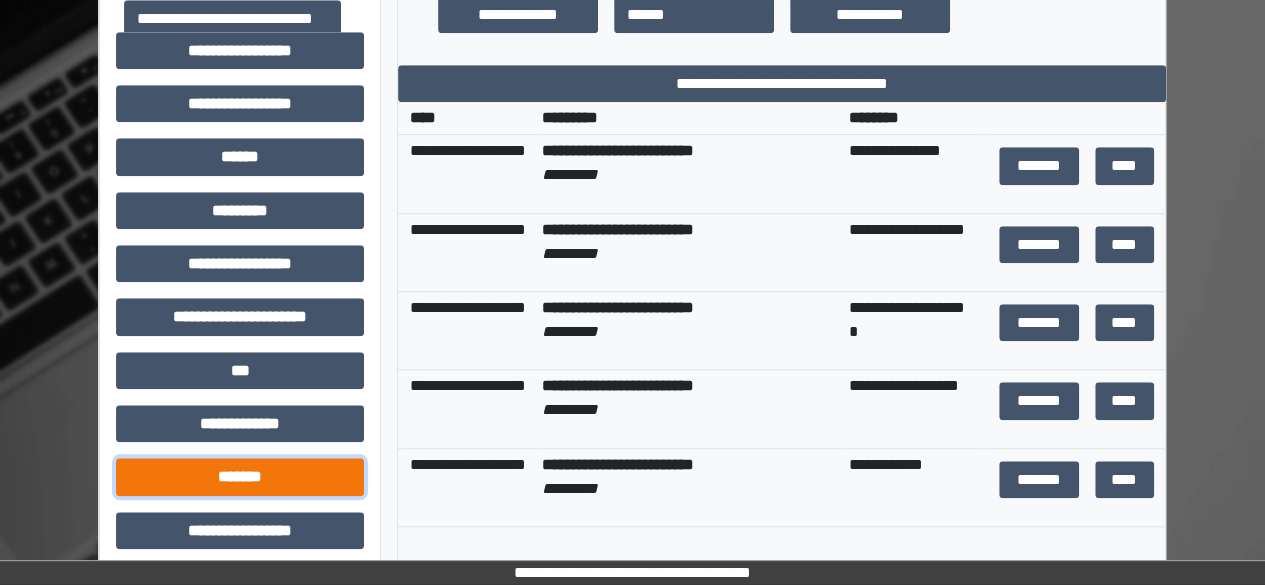 click on "*******" at bounding box center [240, 476] 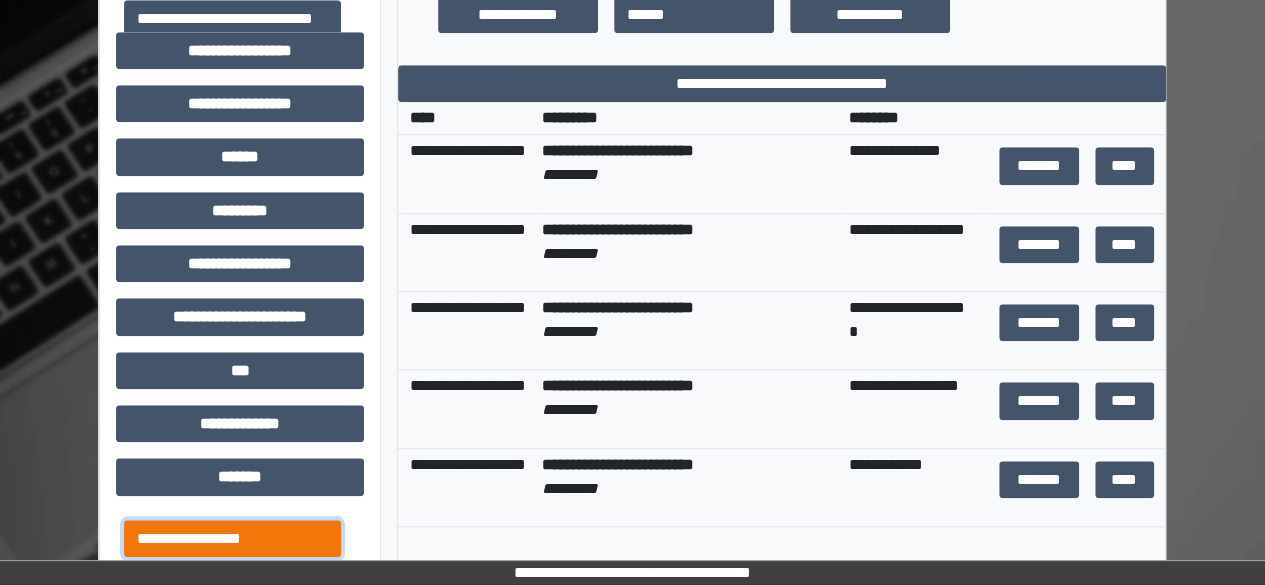 click on "**********" at bounding box center [232, 538] 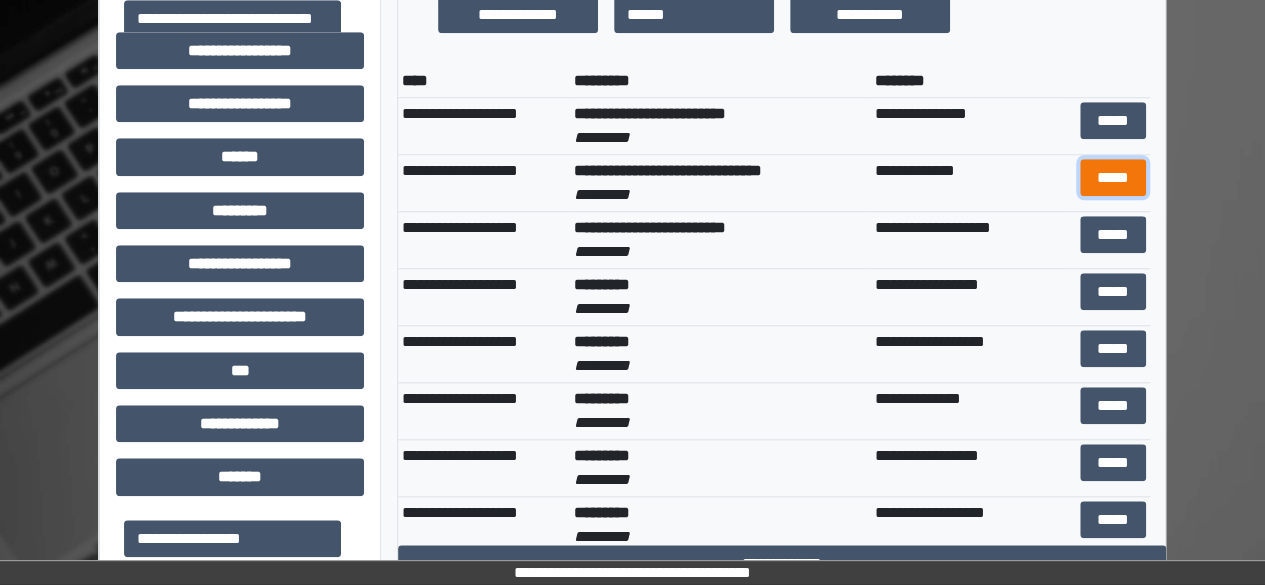 click on "*****" at bounding box center (1113, 177) 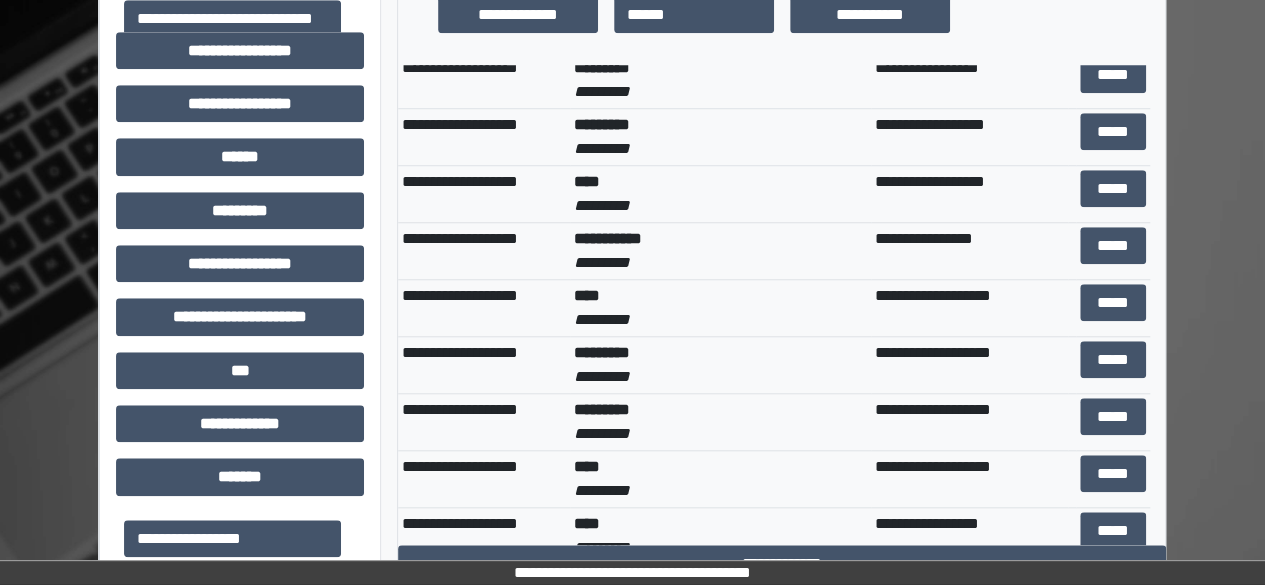 scroll, scrollTop: 500, scrollLeft: 0, axis: vertical 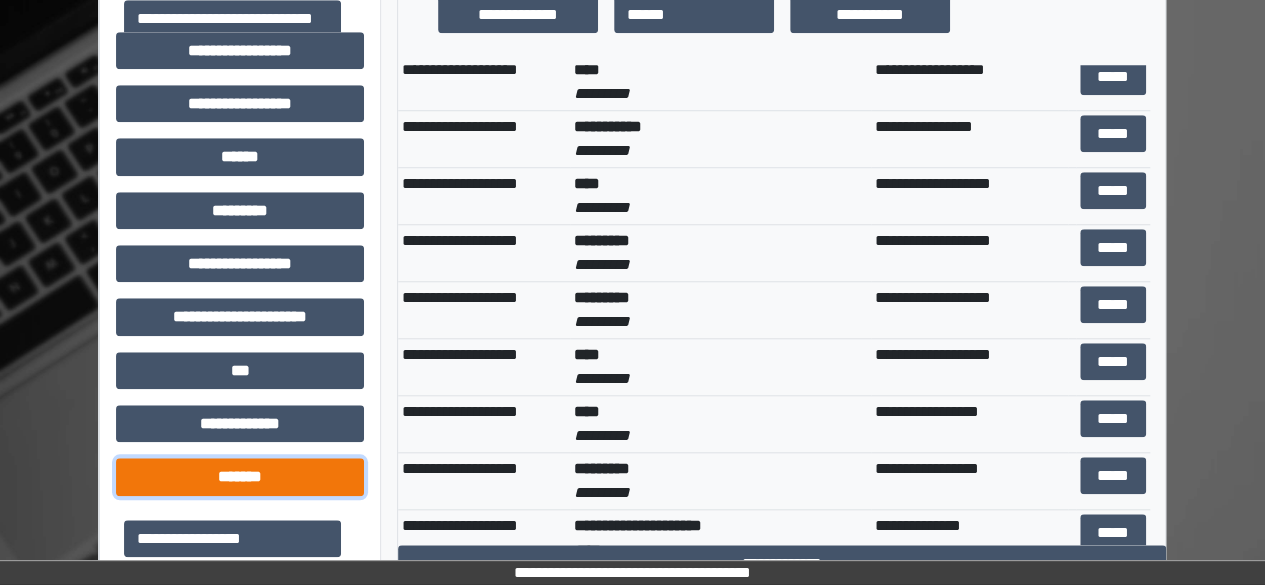 click on "*******" at bounding box center [240, 476] 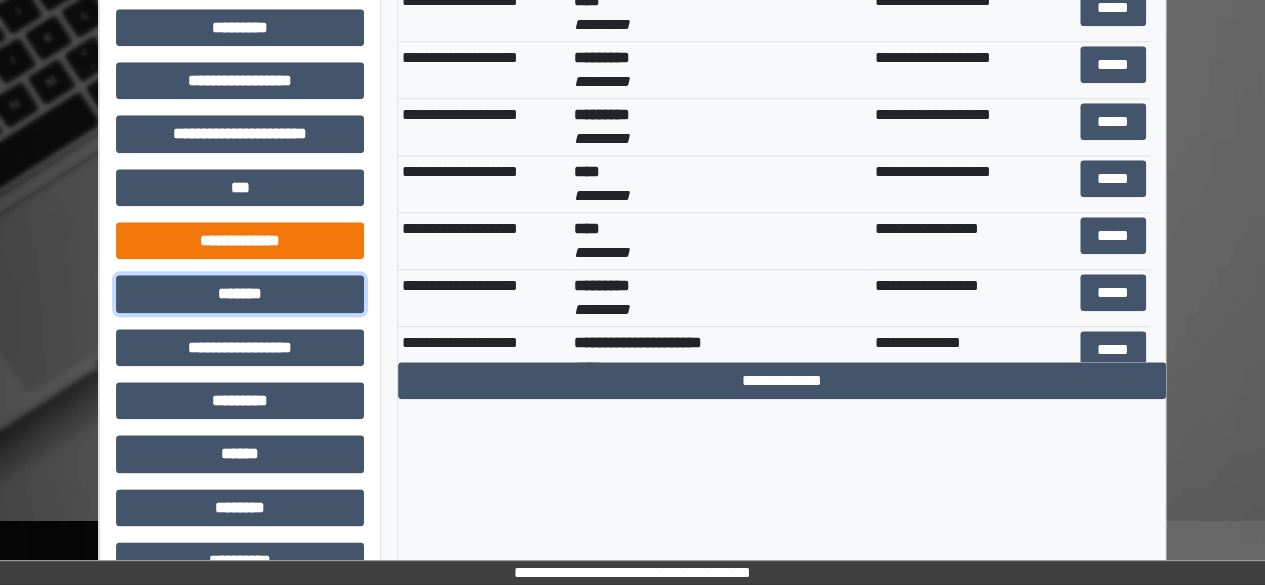 scroll, scrollTop: 1079, scrollLeft: 0, axis: vertical 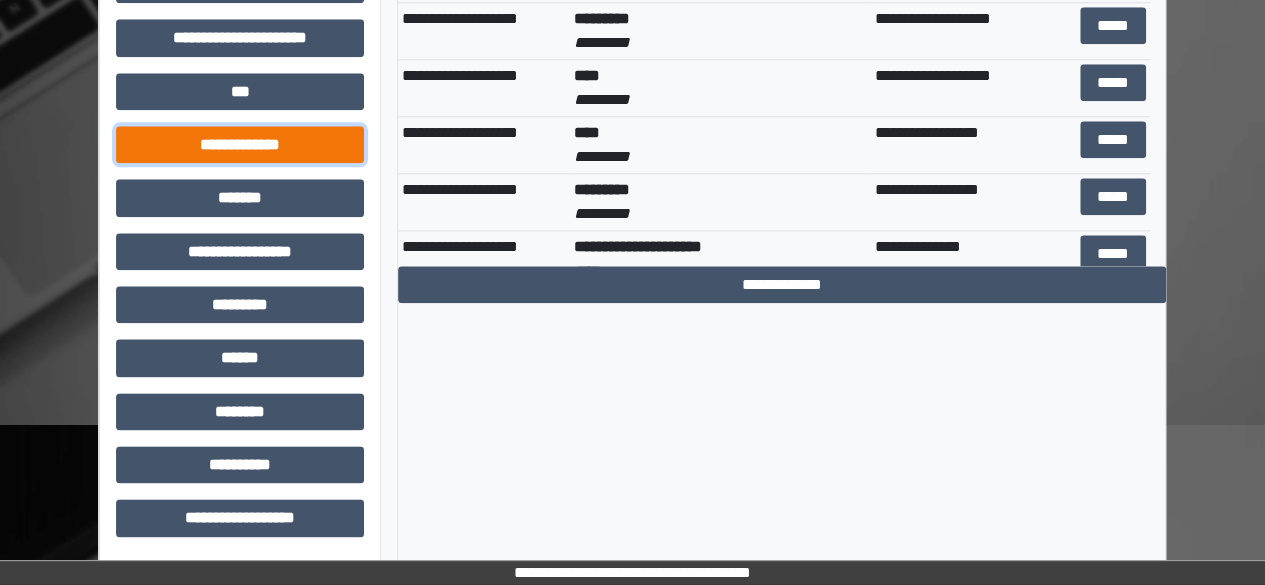 click on "**********" at bounding box center (240, 144) 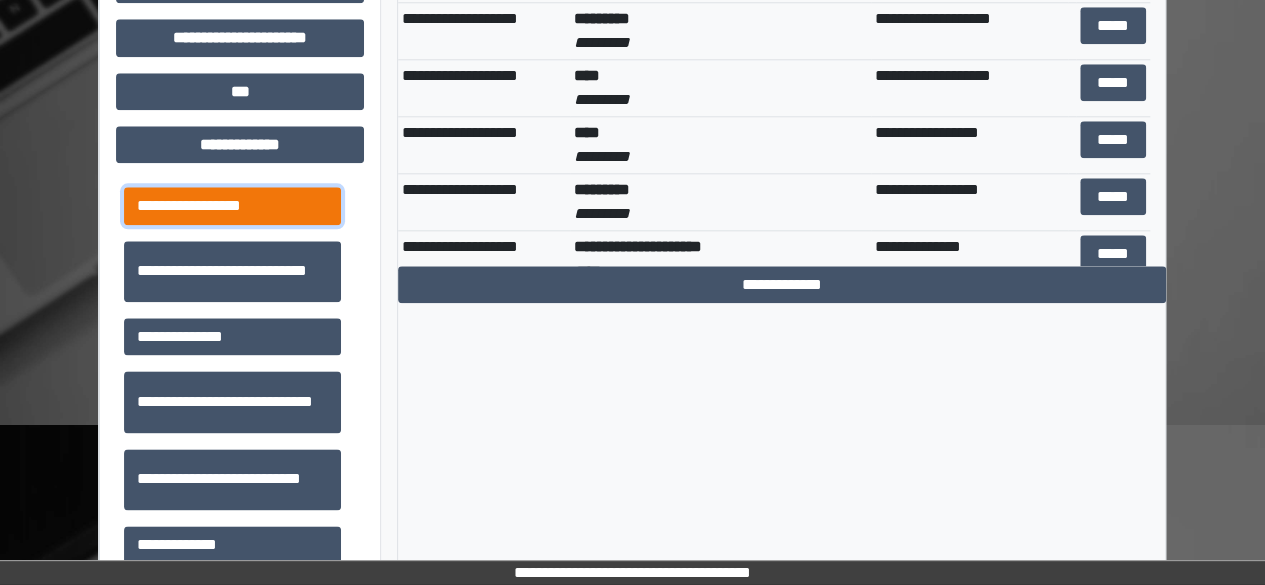 click on "**********" at bounding box center (232, 205) 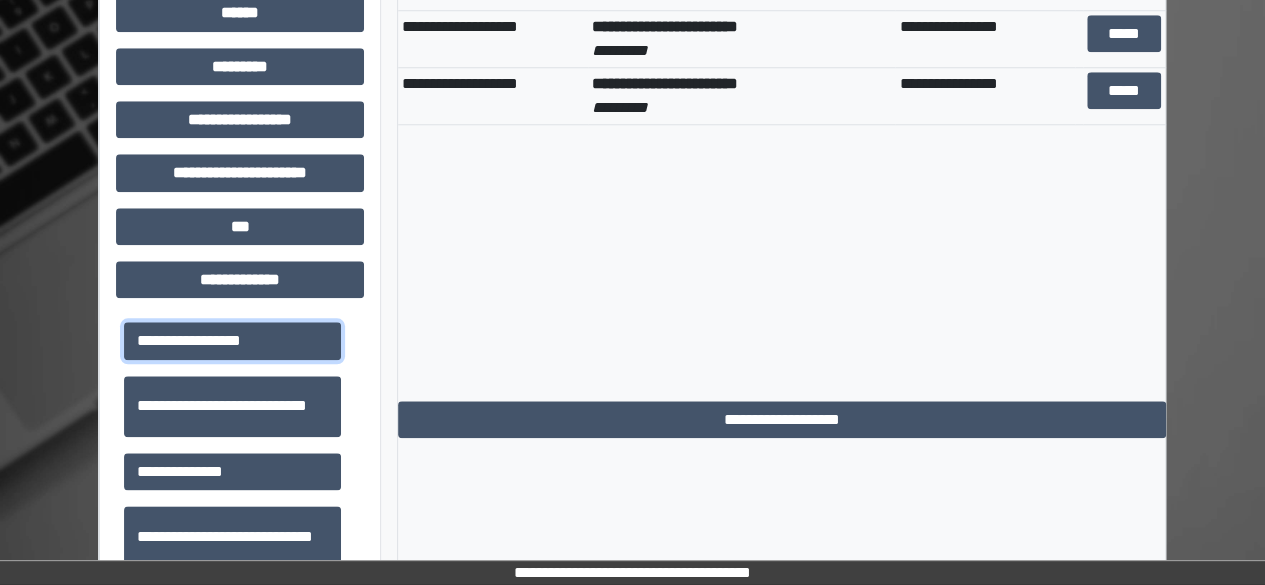 scroll, scrollTop: 779, scrollLeft: 0, axis: vertical 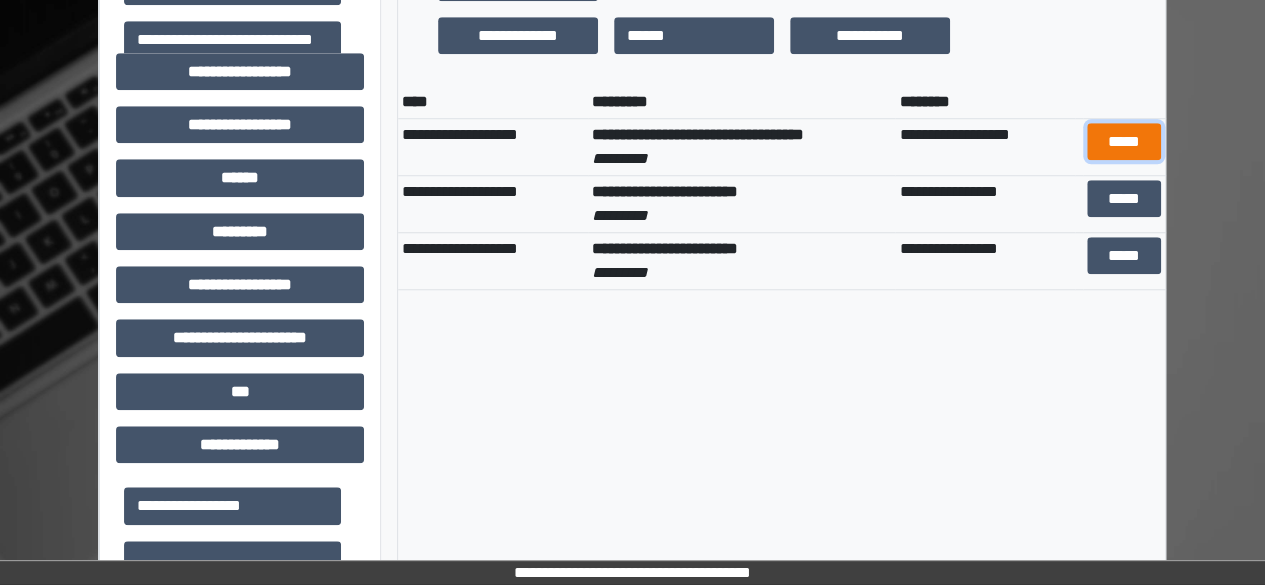 click on "*****" at bounding box center [1124, 141] 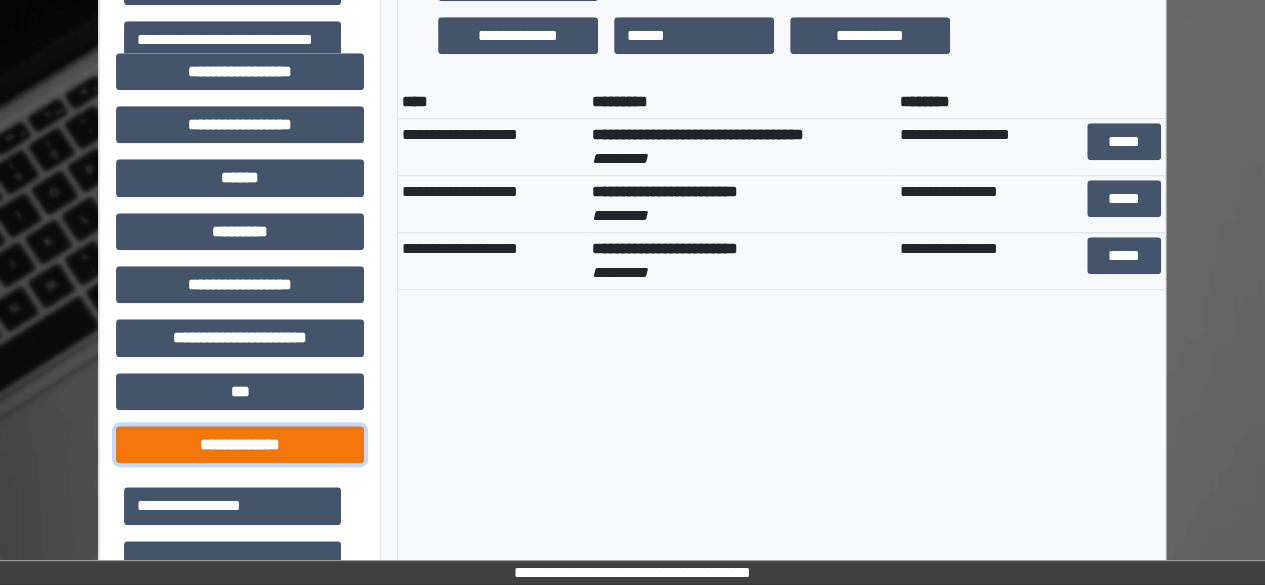 click on "**********" at bounding box center (240, 444) 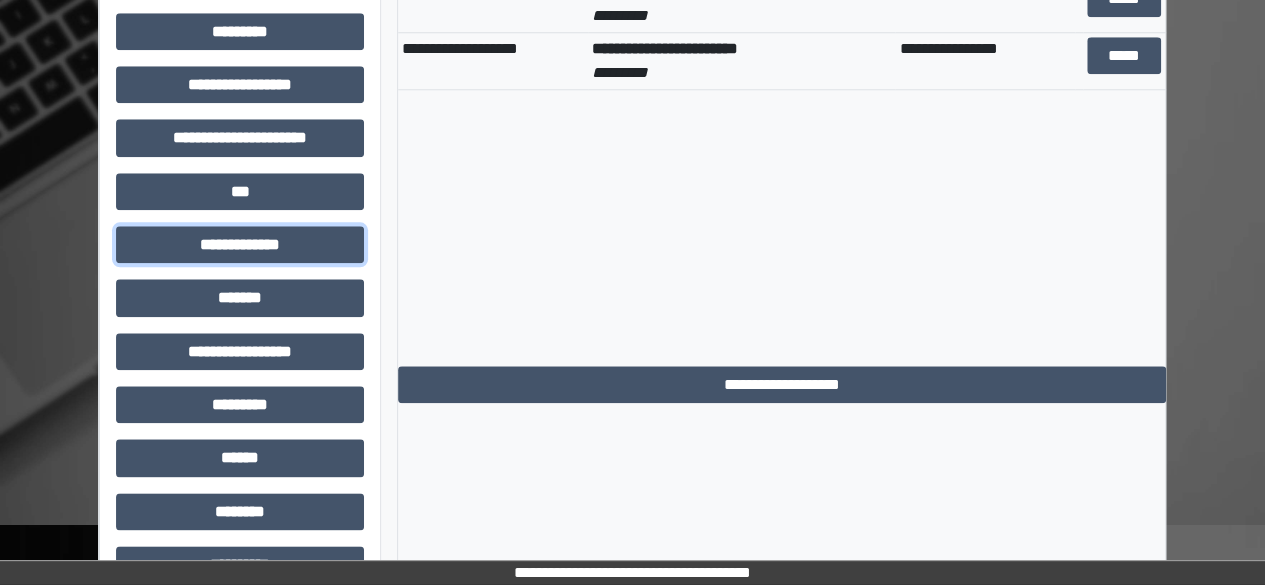 scroll, scrollTop: 1079, scrollLeft: 0, axis: vertical 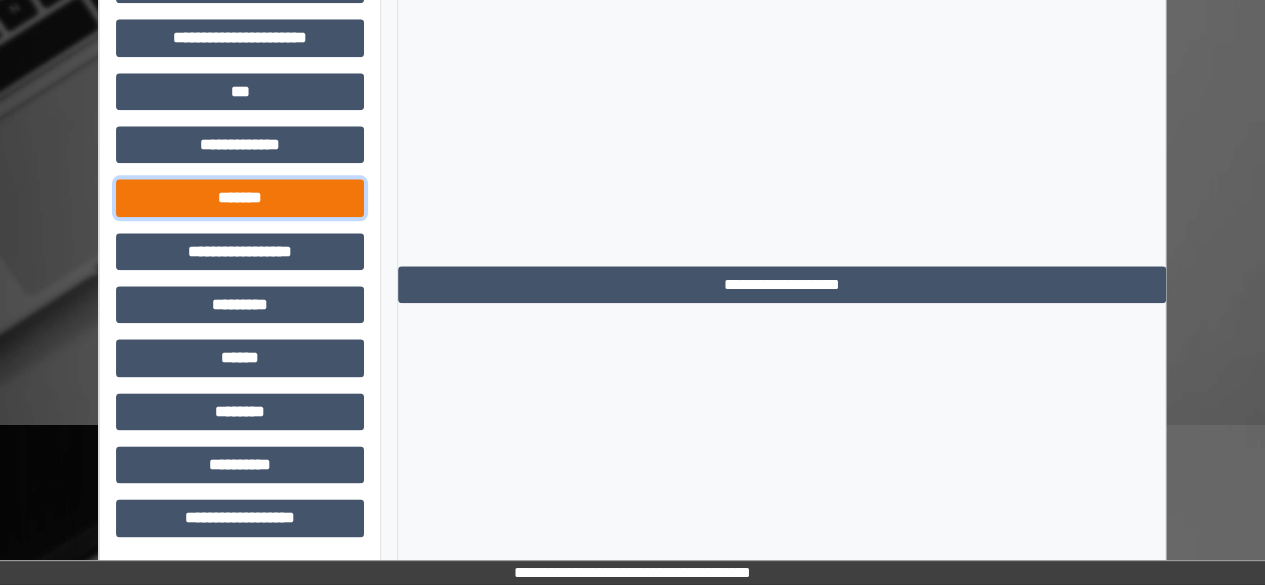 click on "*******" at bounding box center (240, 197) 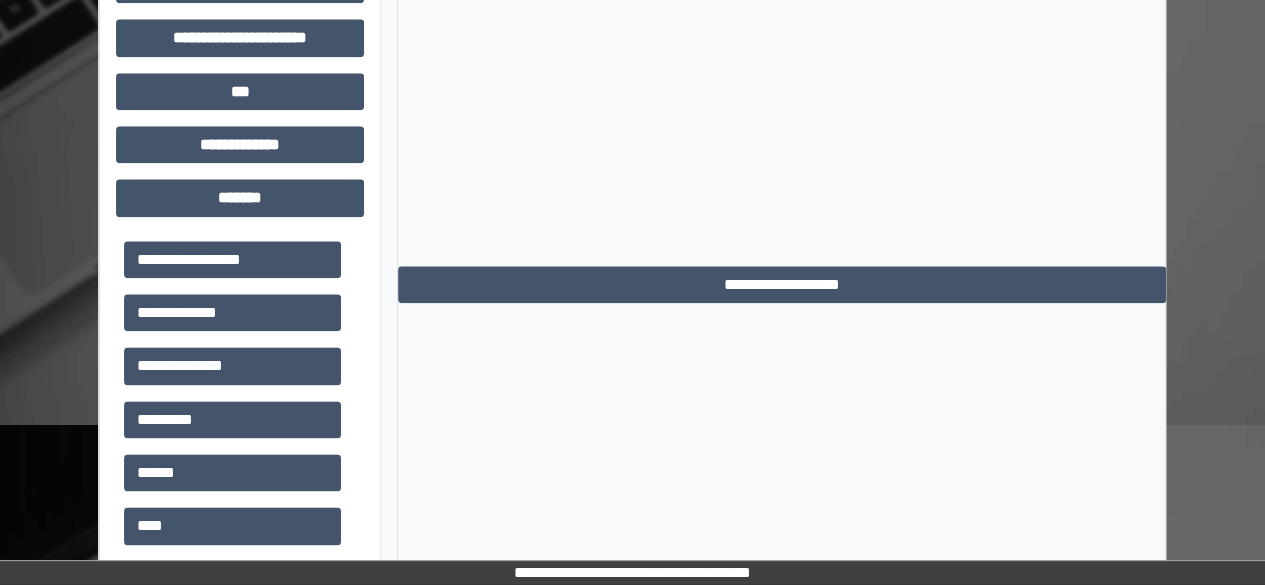 click on "**********" at bounding box center (232, 259) 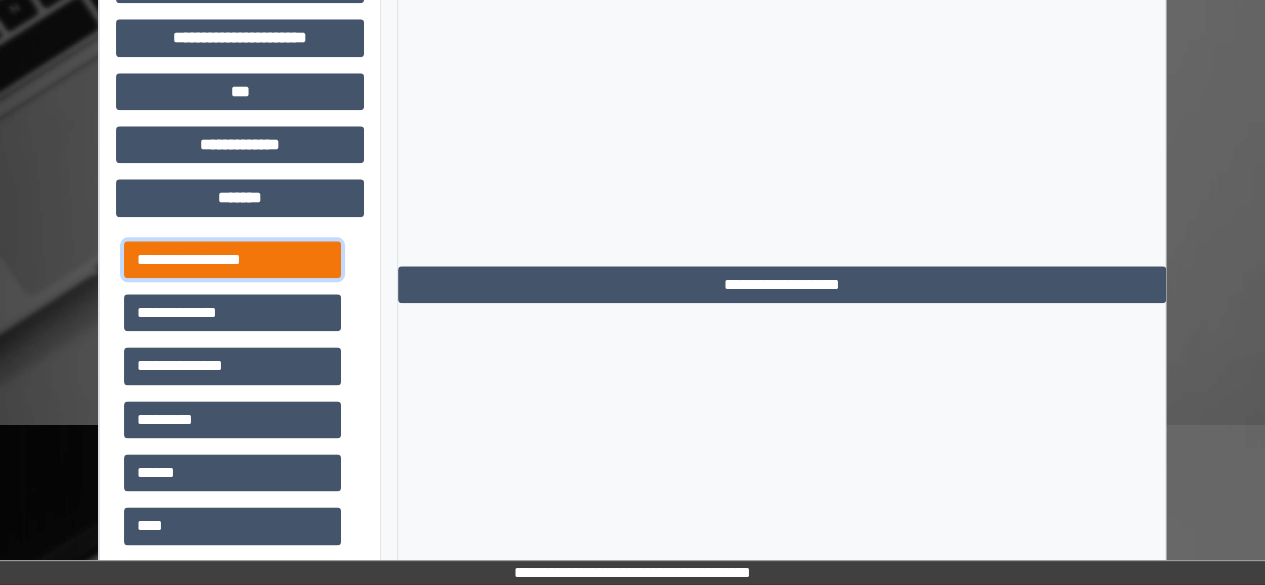 click on "**********" at bounding box center (232, 259) 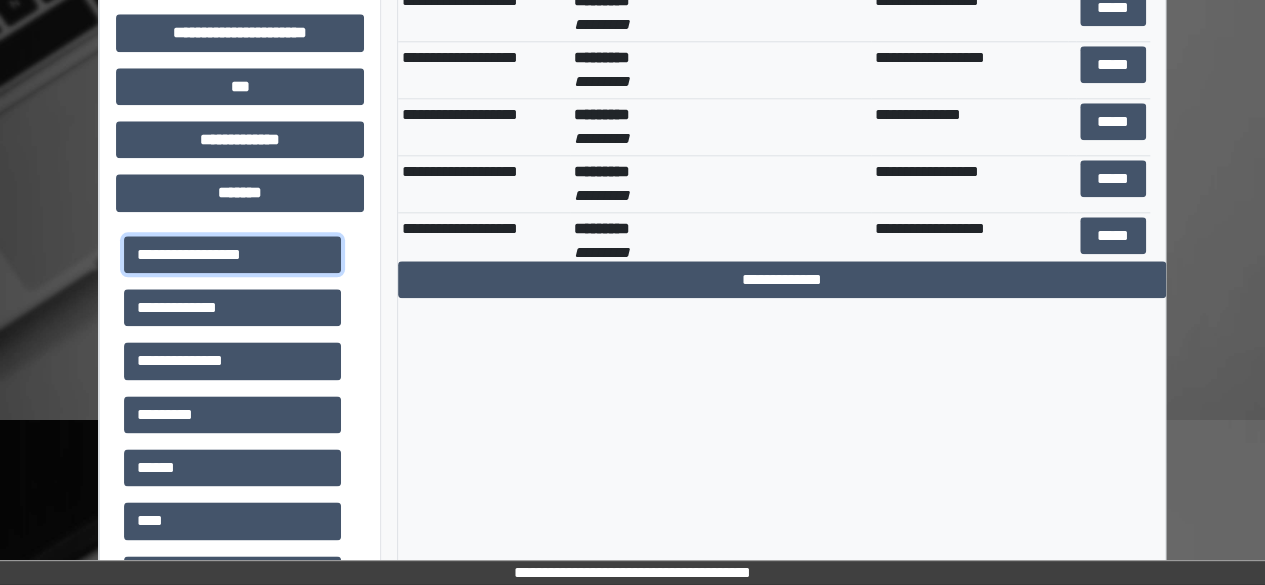 scroll, scrollTop: 1179, scrollLeft: 0, axis: vertical 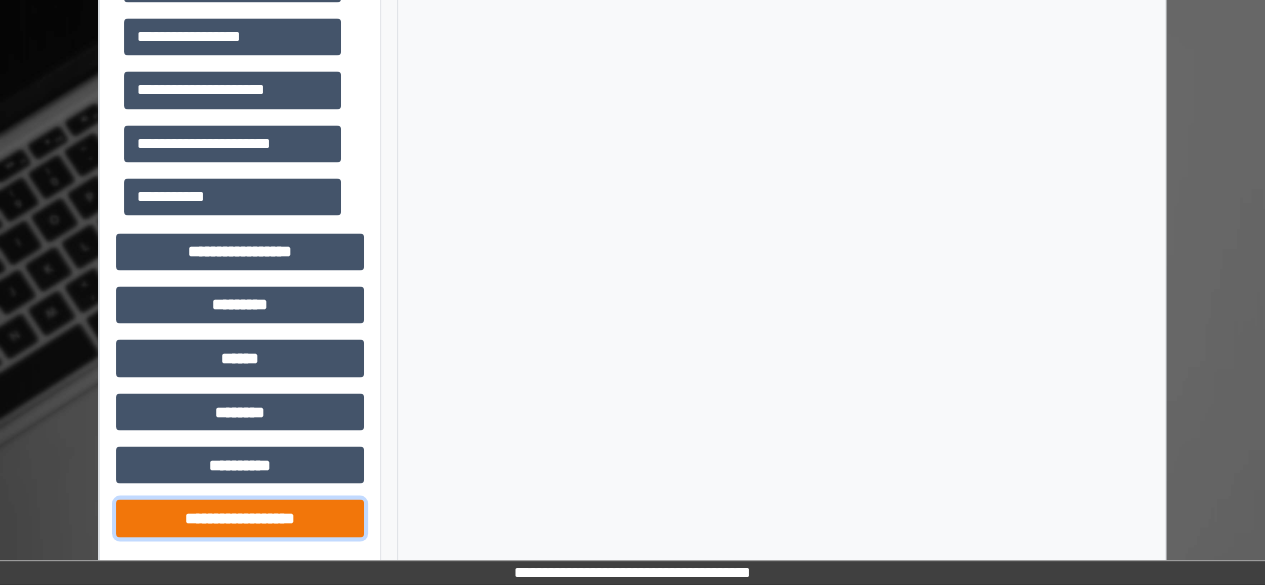 click on "**********" at bounding box center [240, 517] 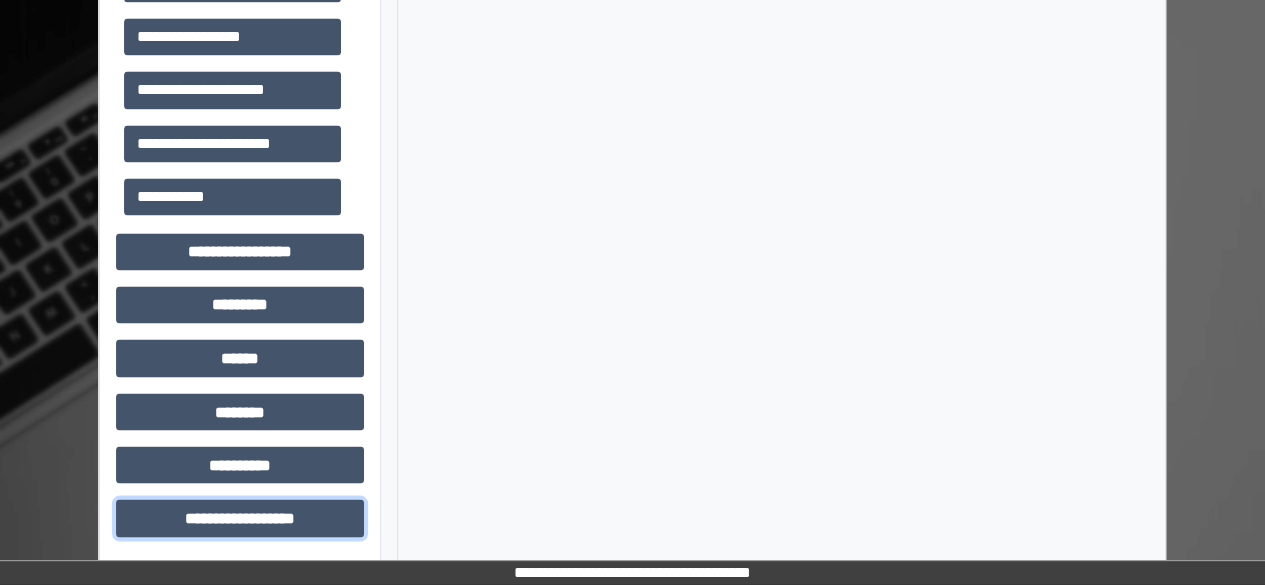 scroll, scrollTop: 1659, scrollLeft: 0, axis: vertical 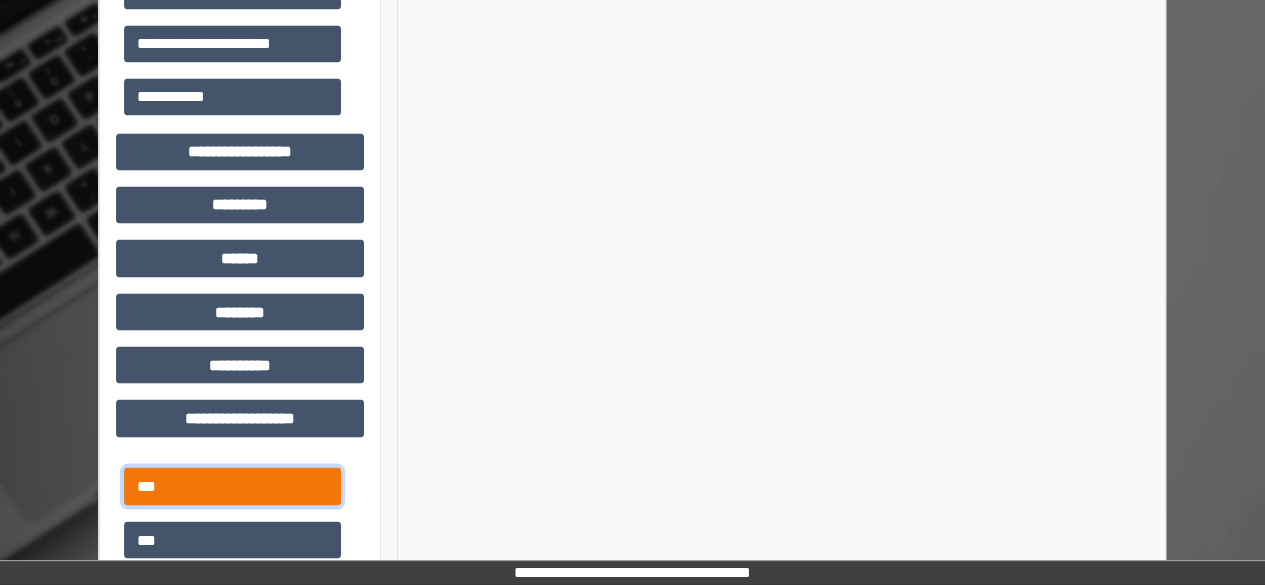 click on "***" at bounding box center (232, 485) 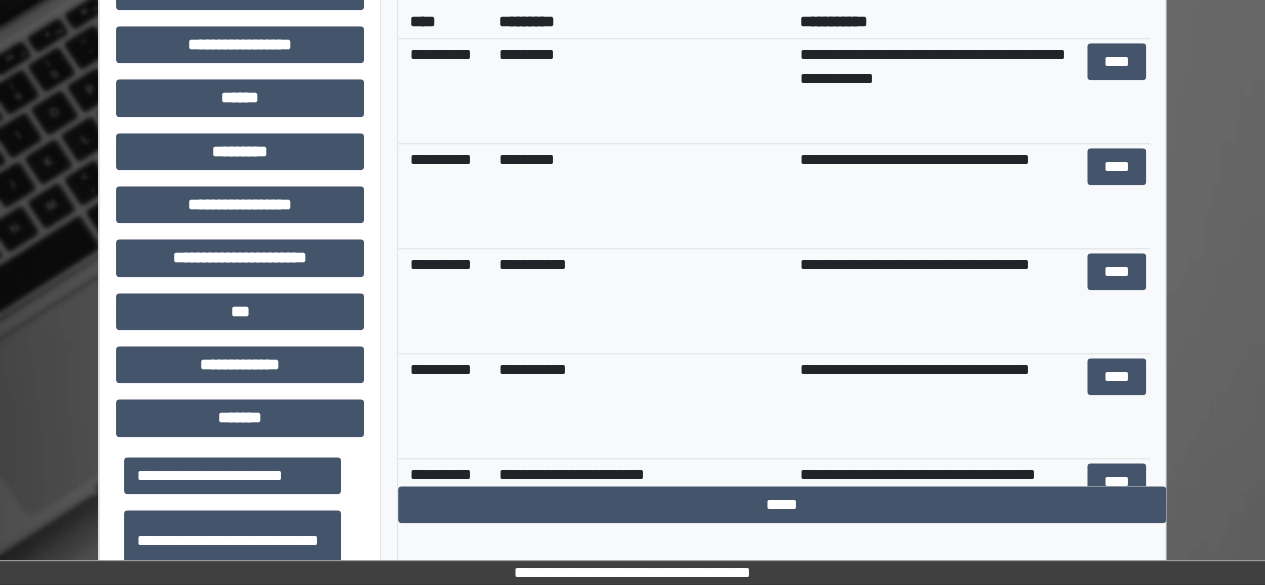 scroll, scrollTop: 759, scrollLeft: 0, axis: vertical 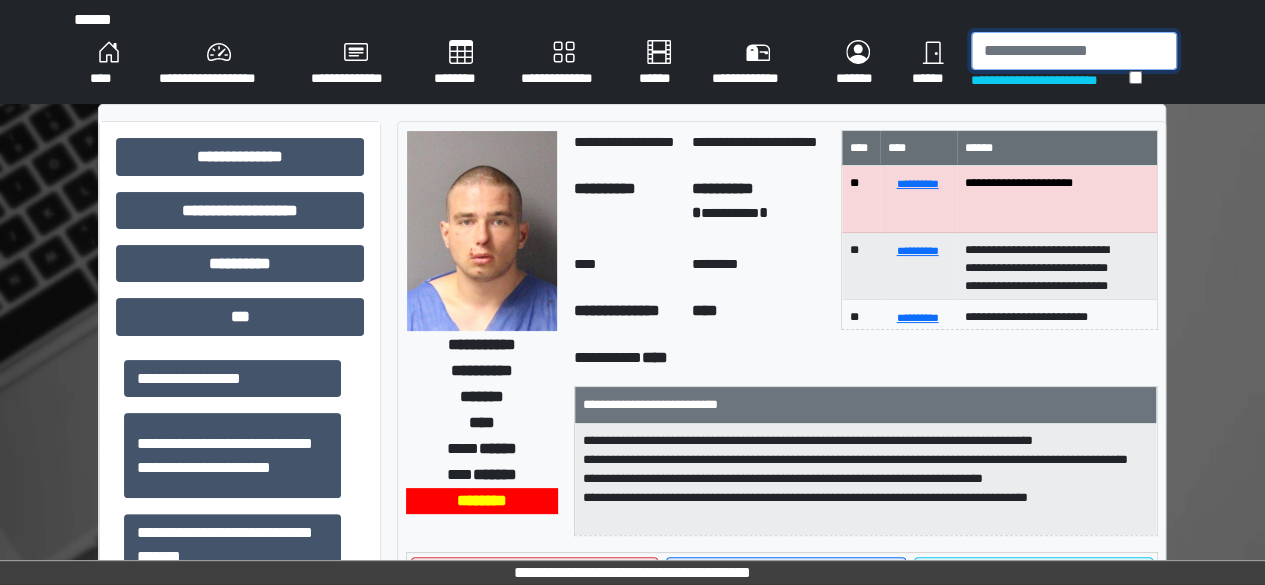 click at bounding box center (1074, 51) 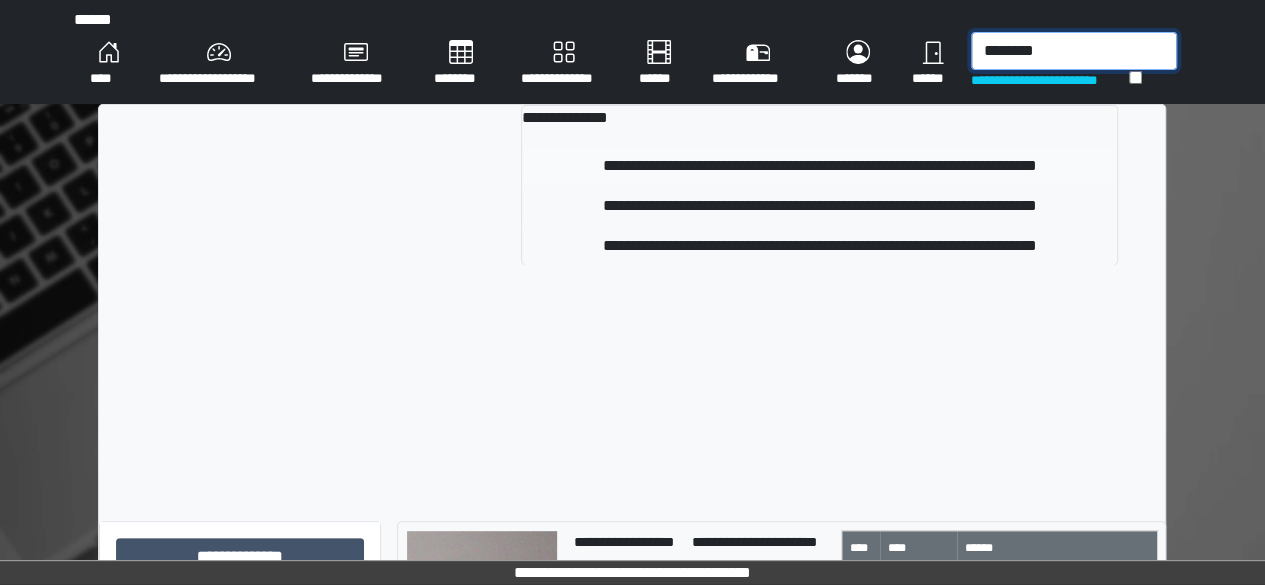 type on "********" 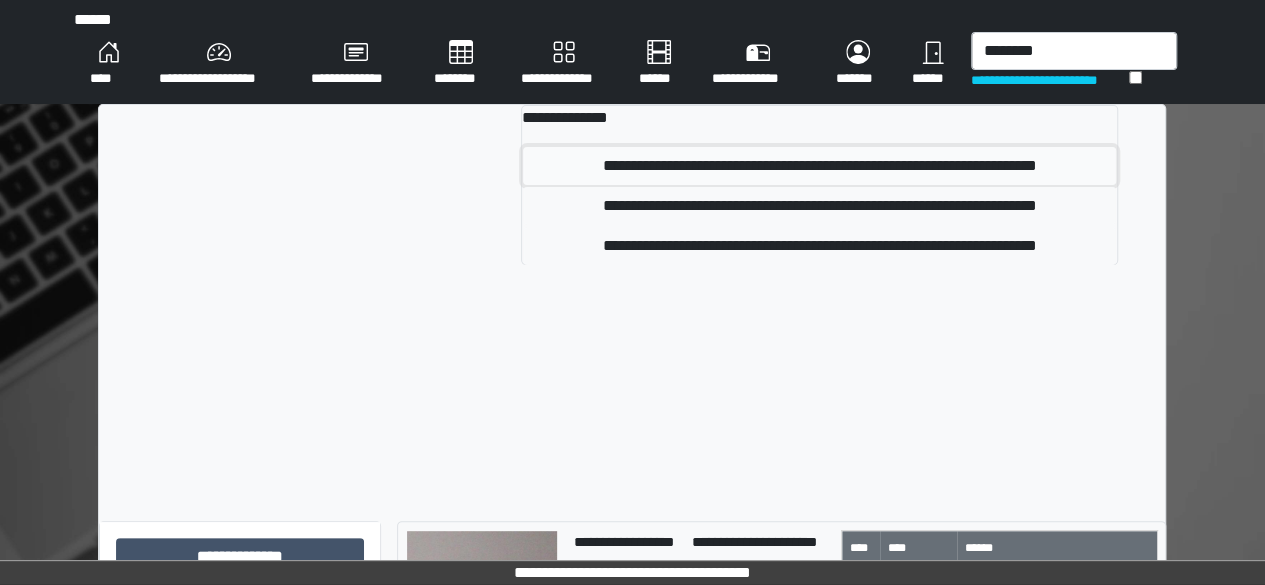 click on "**********" at bounding box center [819, 166] 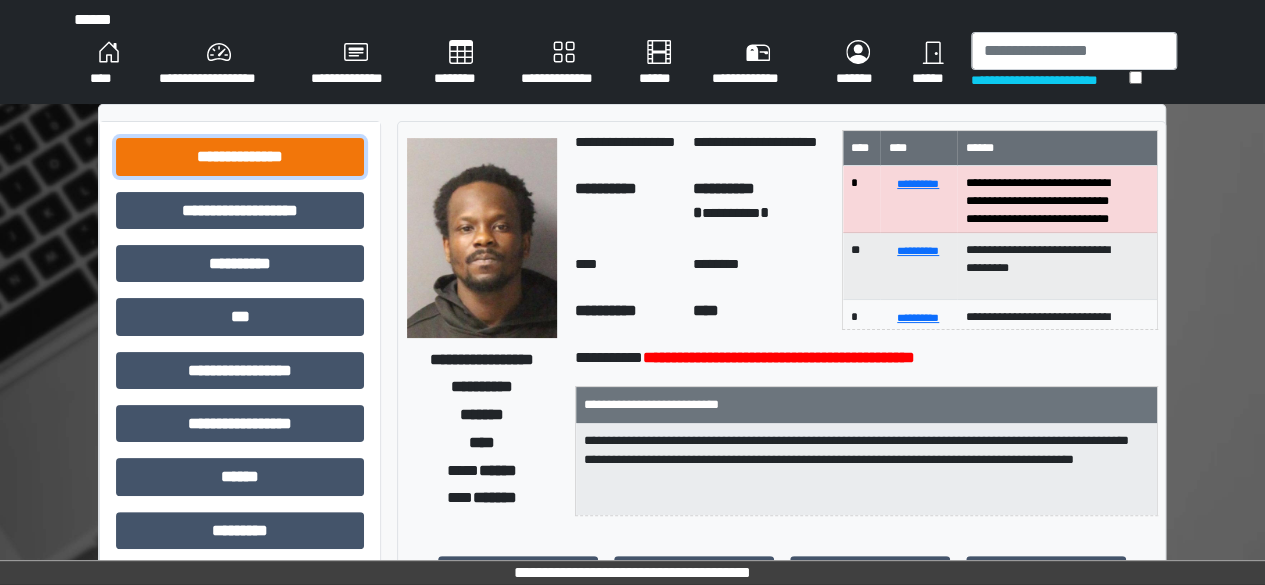 click on "**********" at bounding box center (240, 156) 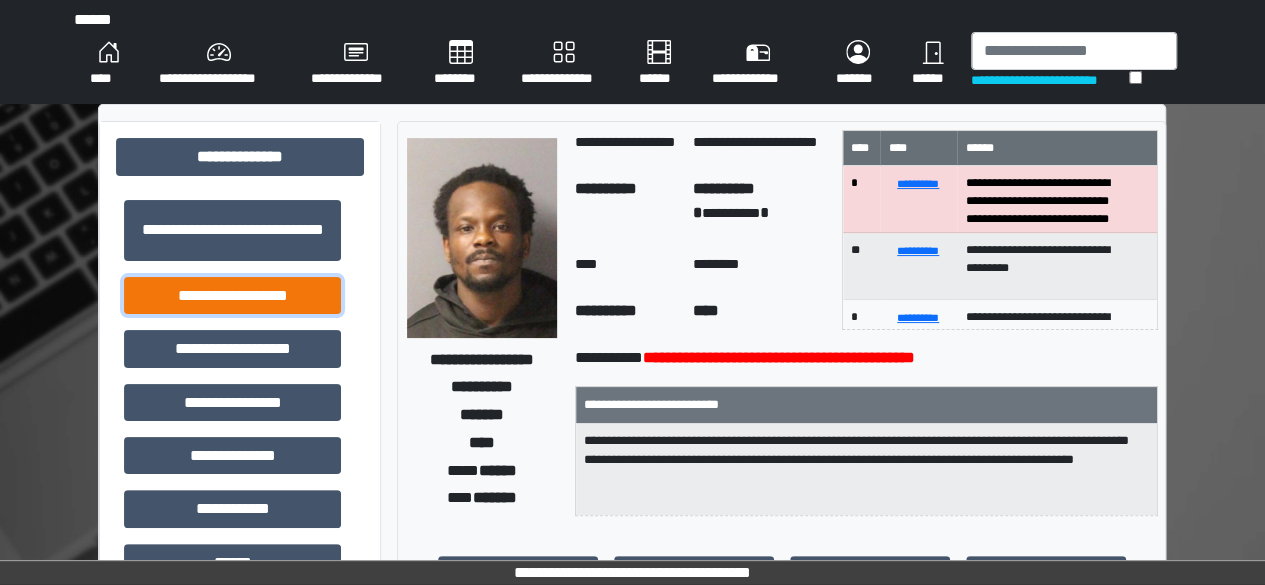 click on "**********" at bounding box center (232, 295) 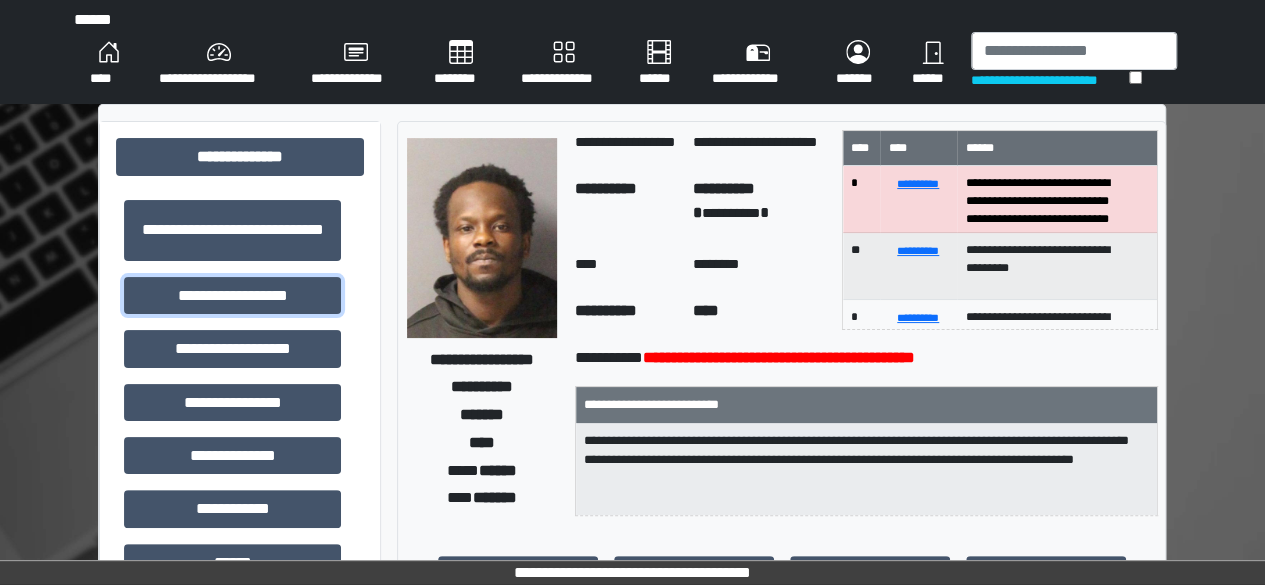 scroll, scrollTop: 466, scrollLeft: 0, axis: vertical 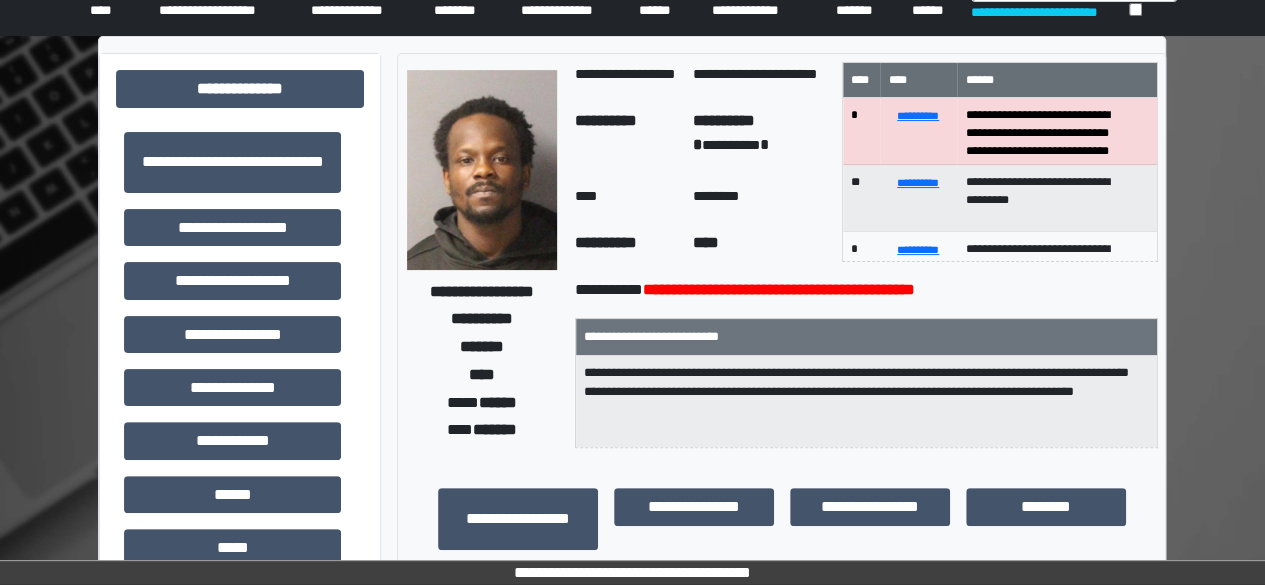 click on "****" at bounding box center (108, -4) 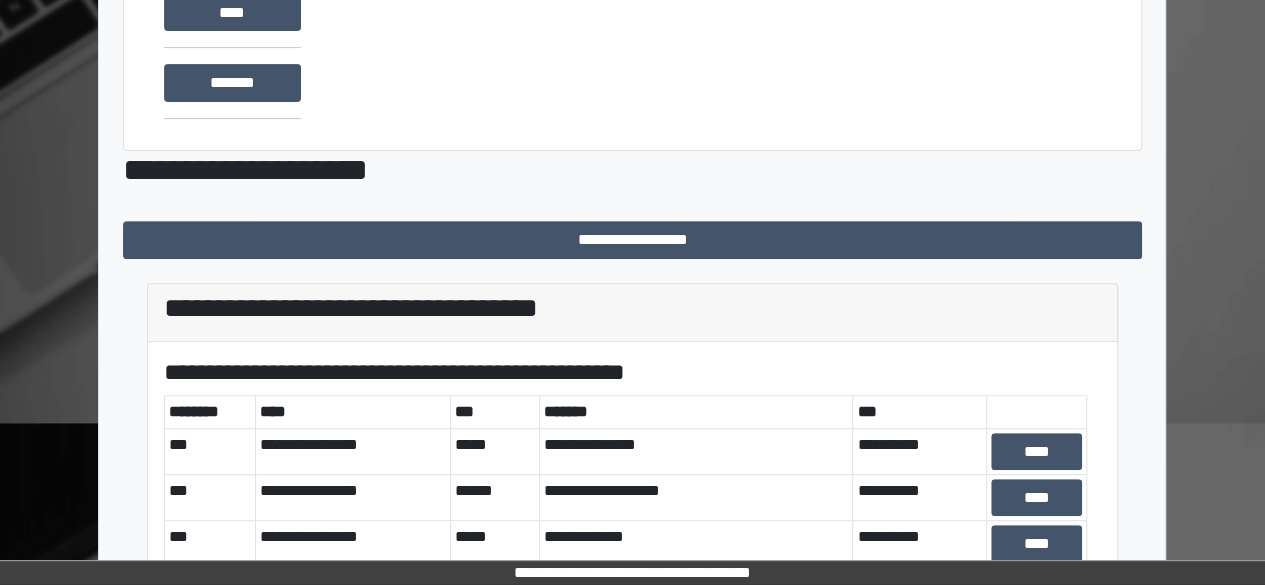 scroll, scrollTop: 379, scrollLeft: 0, axis: vertical 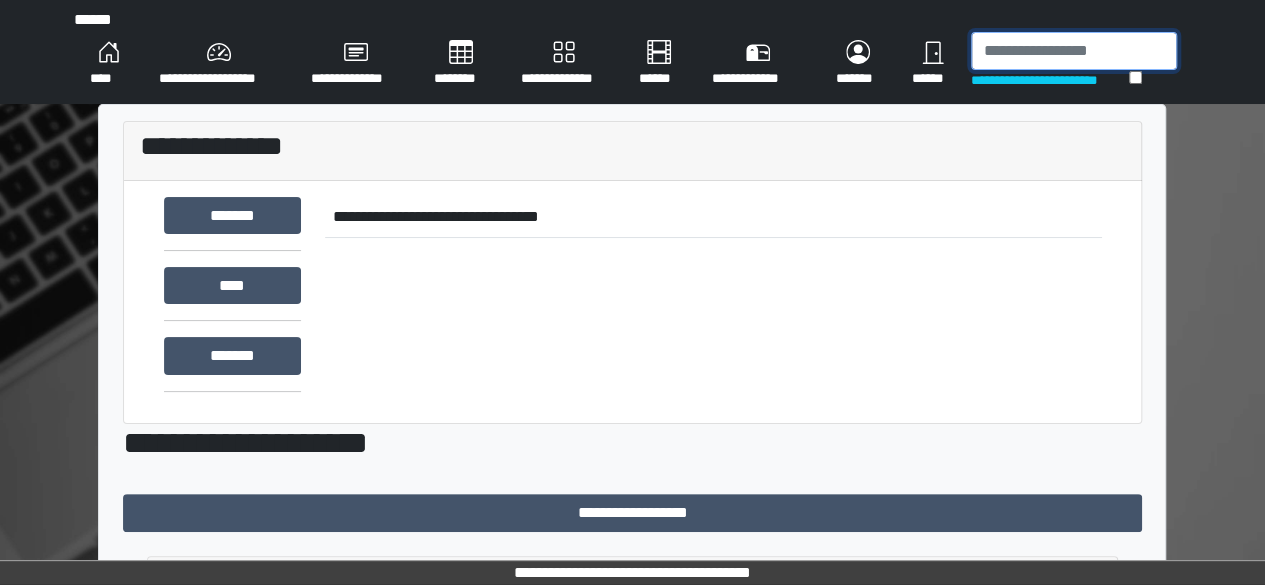 click at bounding box center [1074, 51] 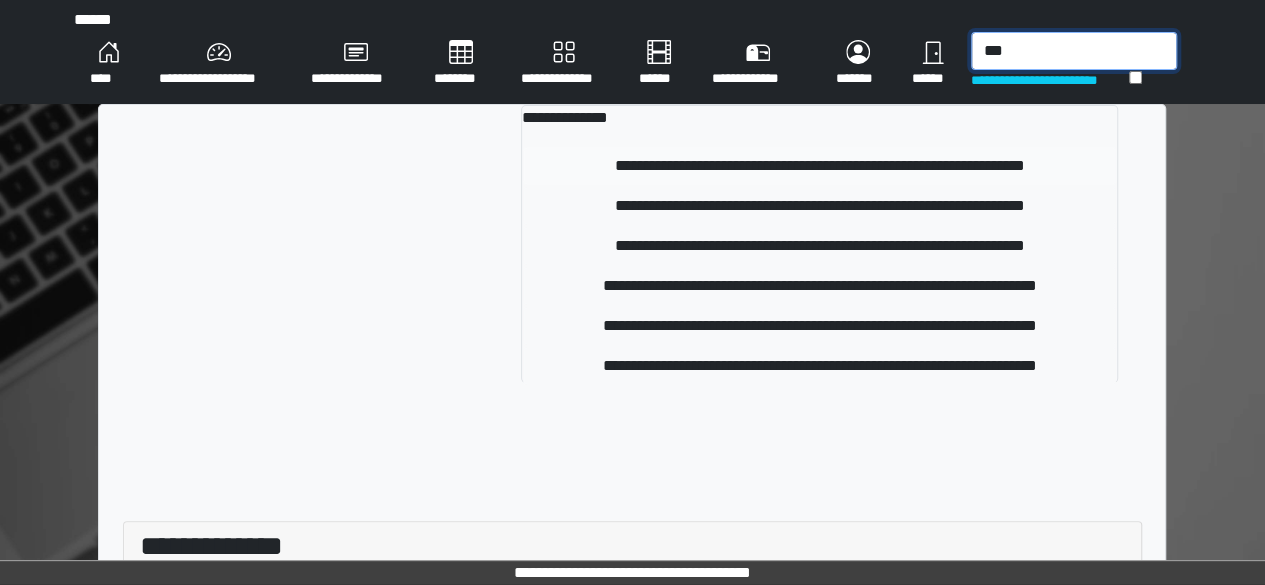 type on "***" 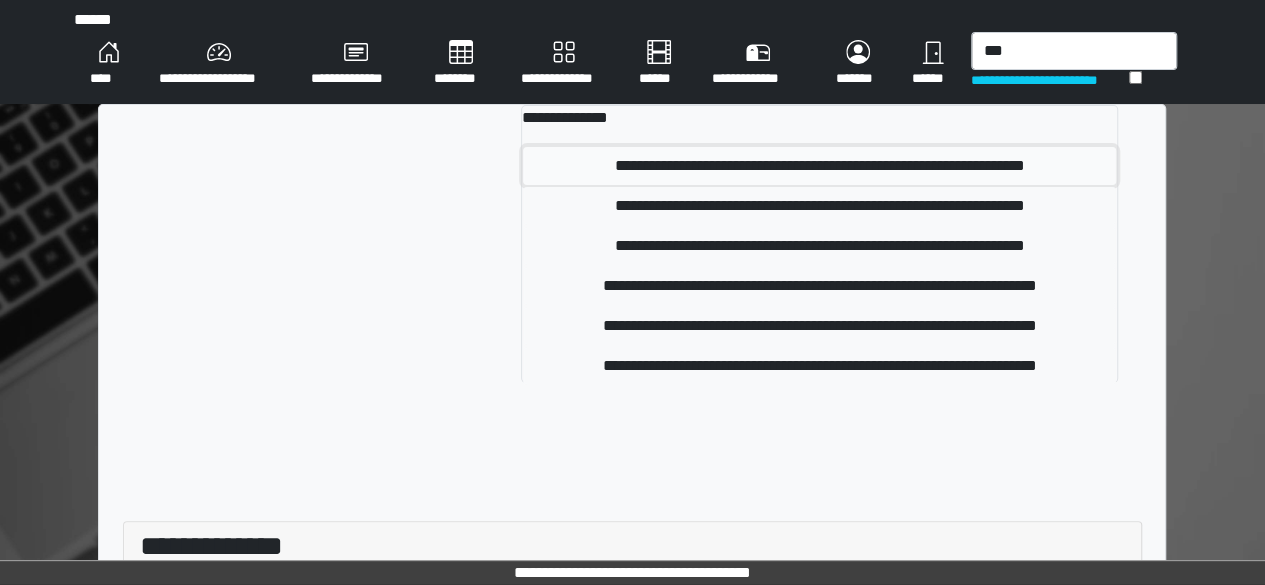 click on "**********" at bounding box center [819, 166] 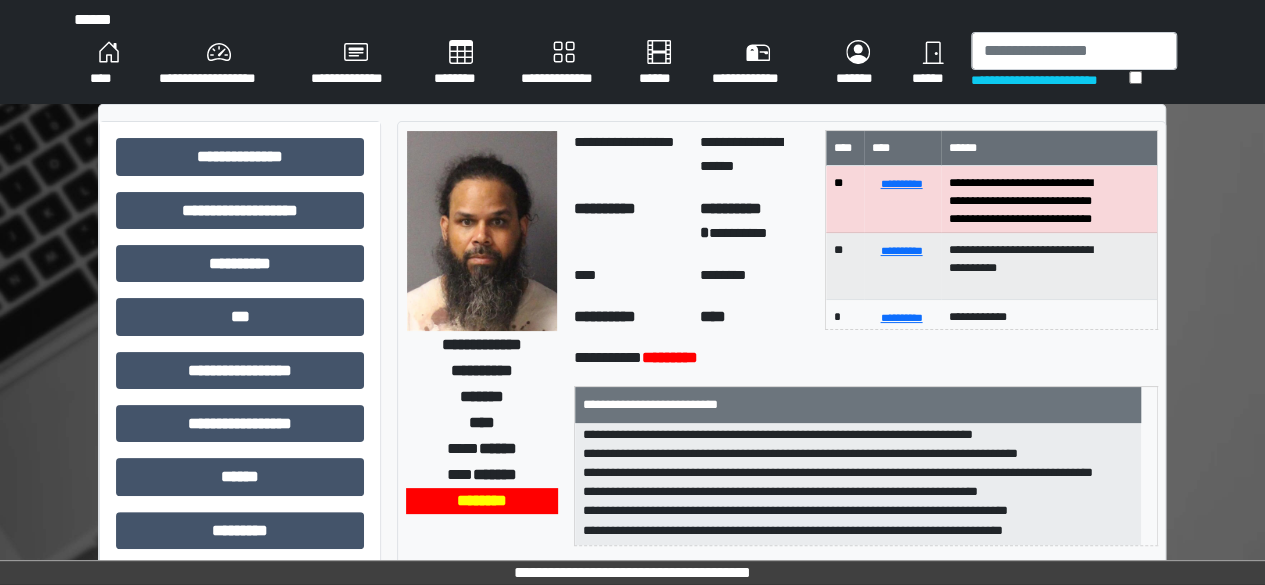 scroll, scrollTop: 0, scrollLeft: 0, axis: both 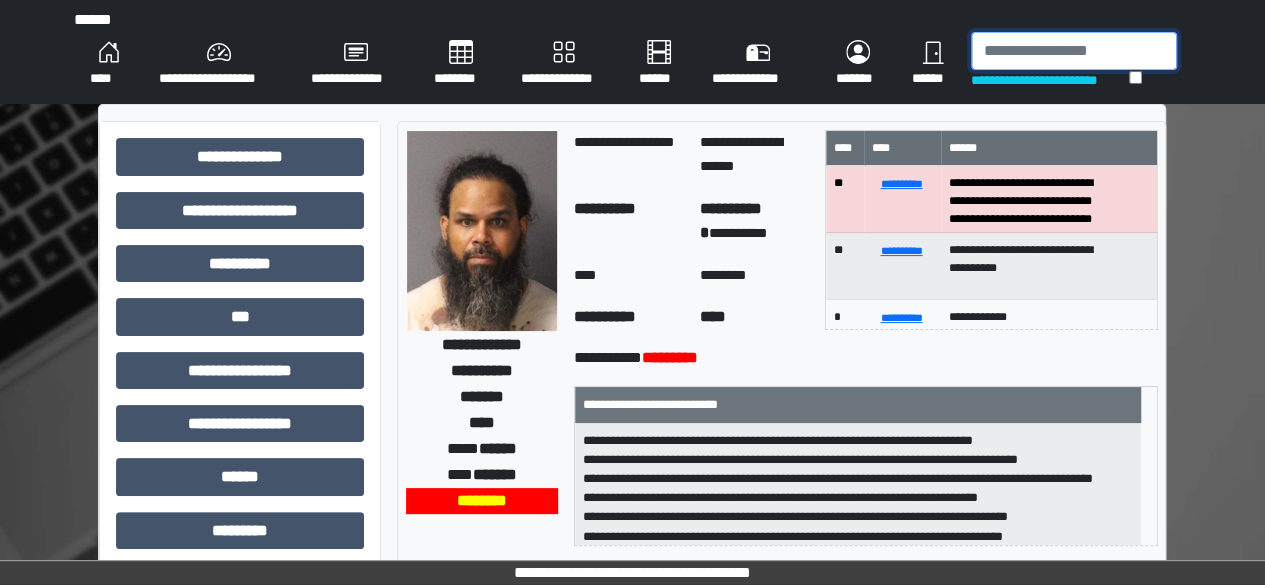 click at bounding box center [1074, 51] 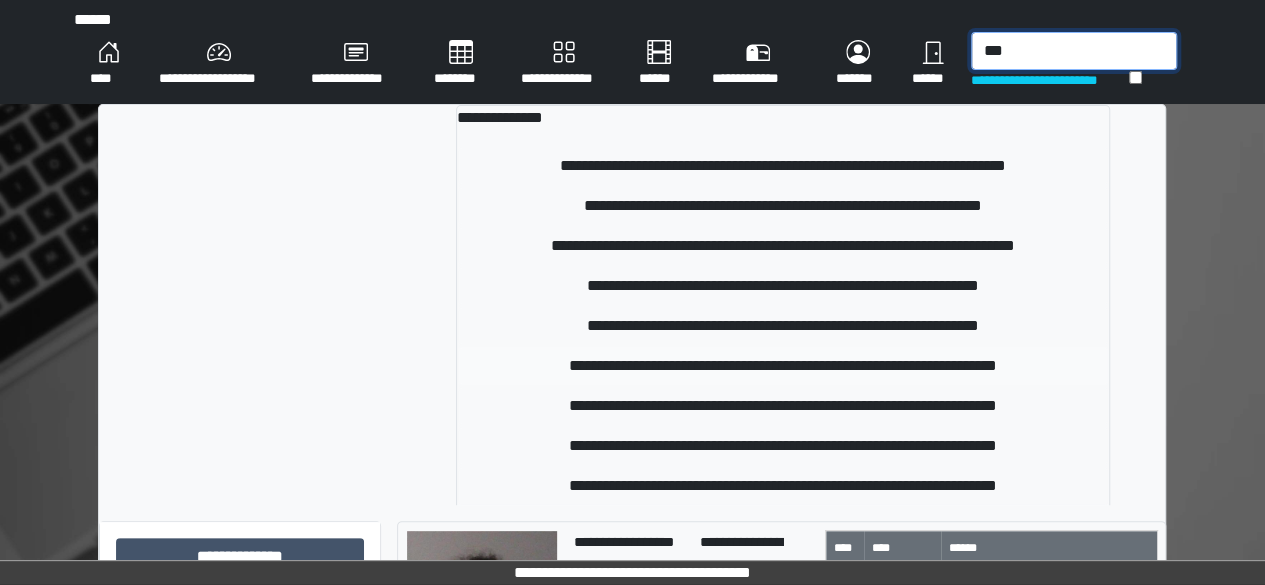 type on "***" 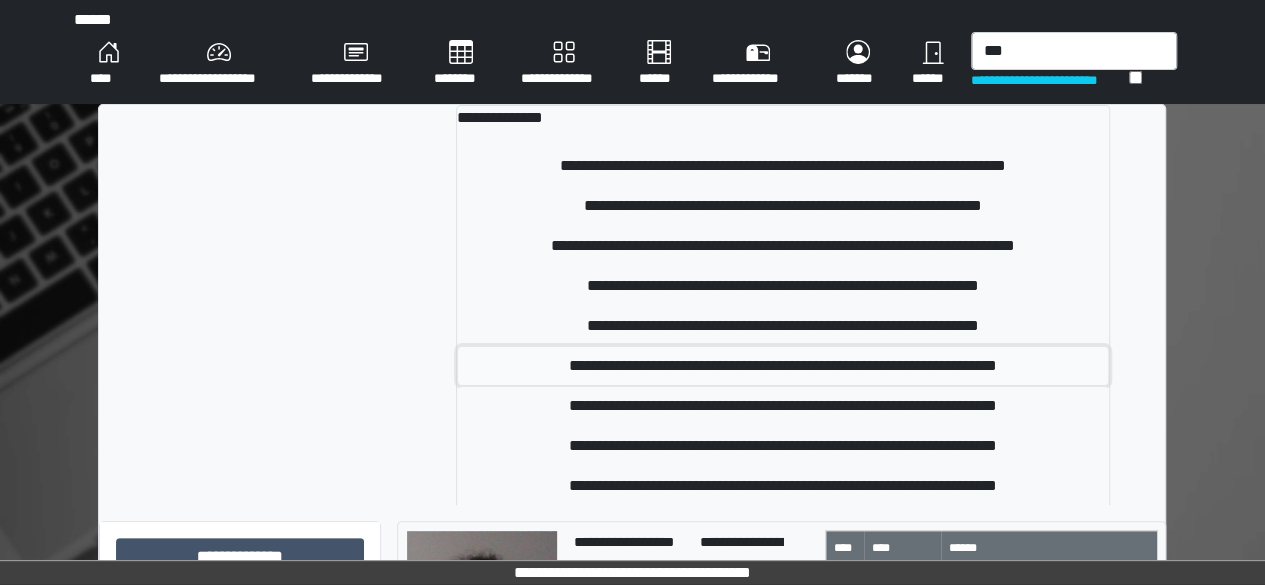 click on "**********" at bounding box center (783, 366) 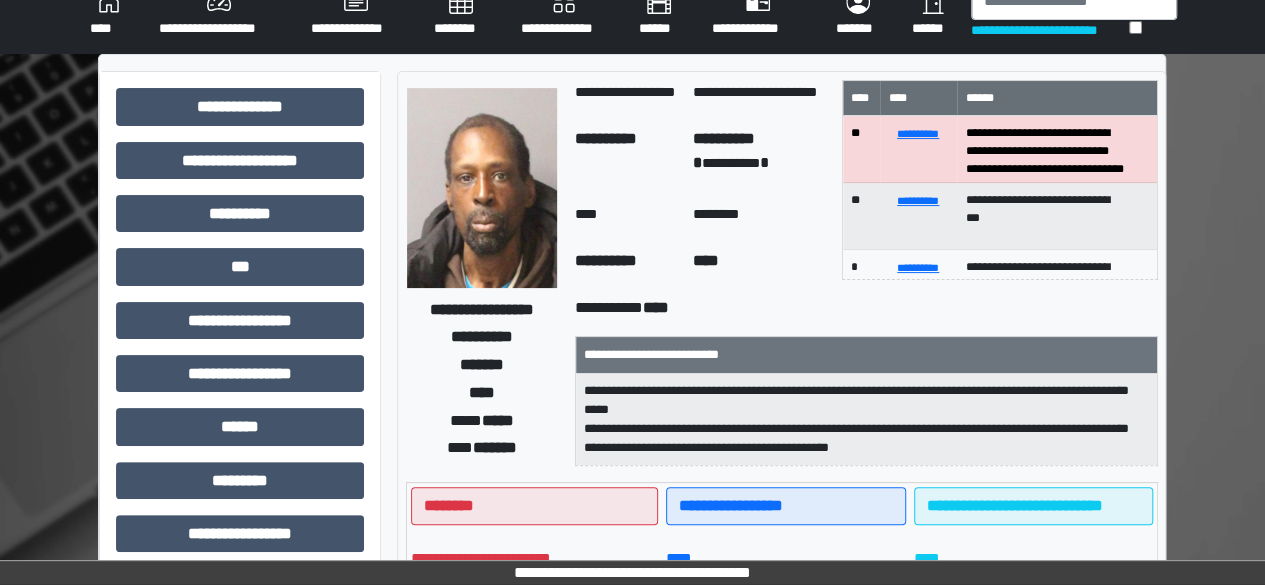 scroll, scrollTop: 0, scrollLeft: 0, axis: both 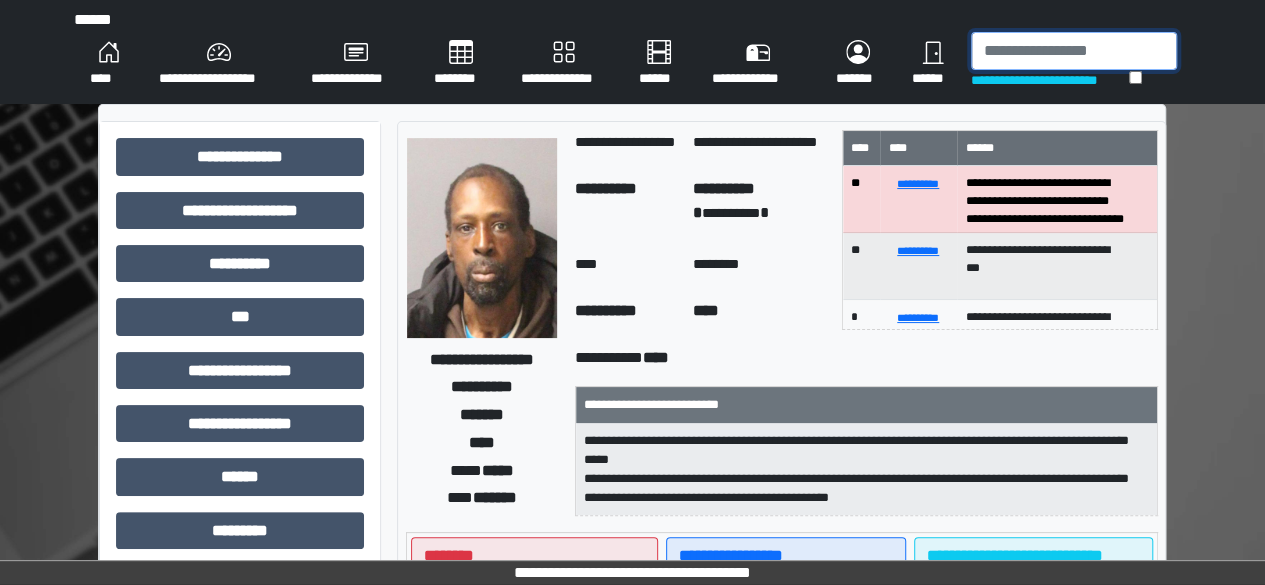 click at bounding box center [1074, 51] 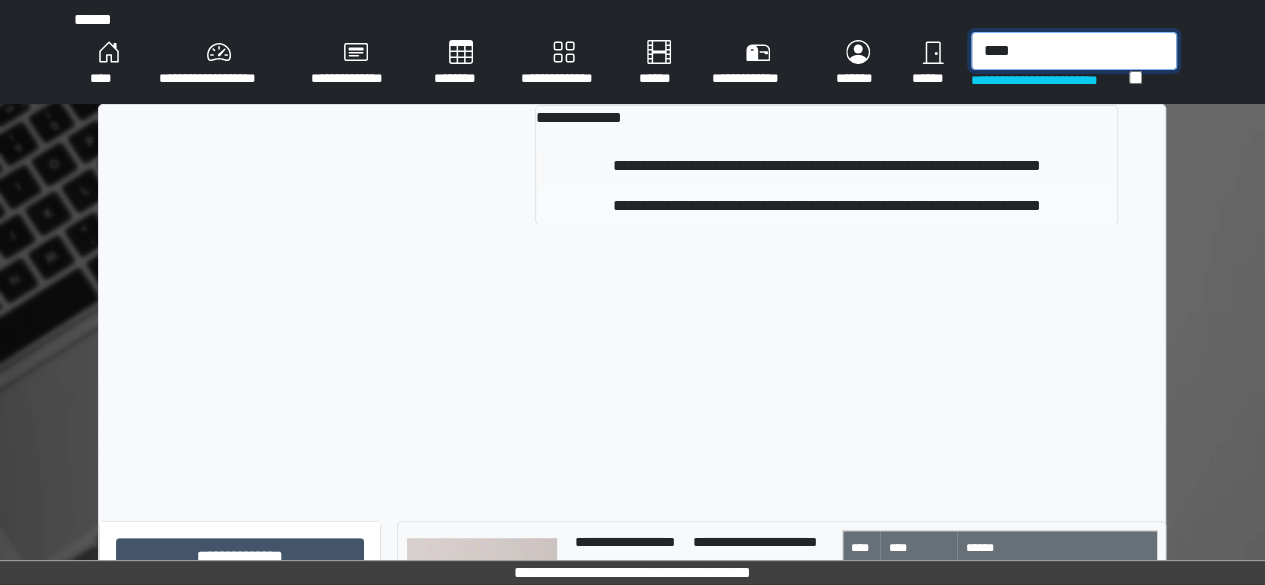type on "****" 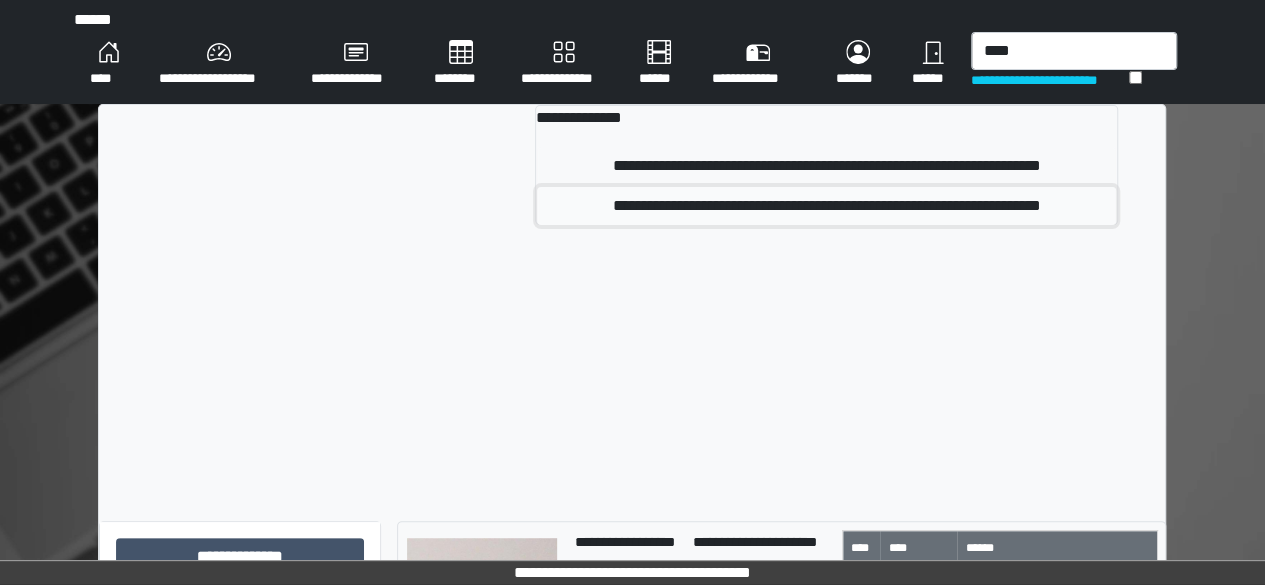 click on "**********" at bounding box center [826, 206] 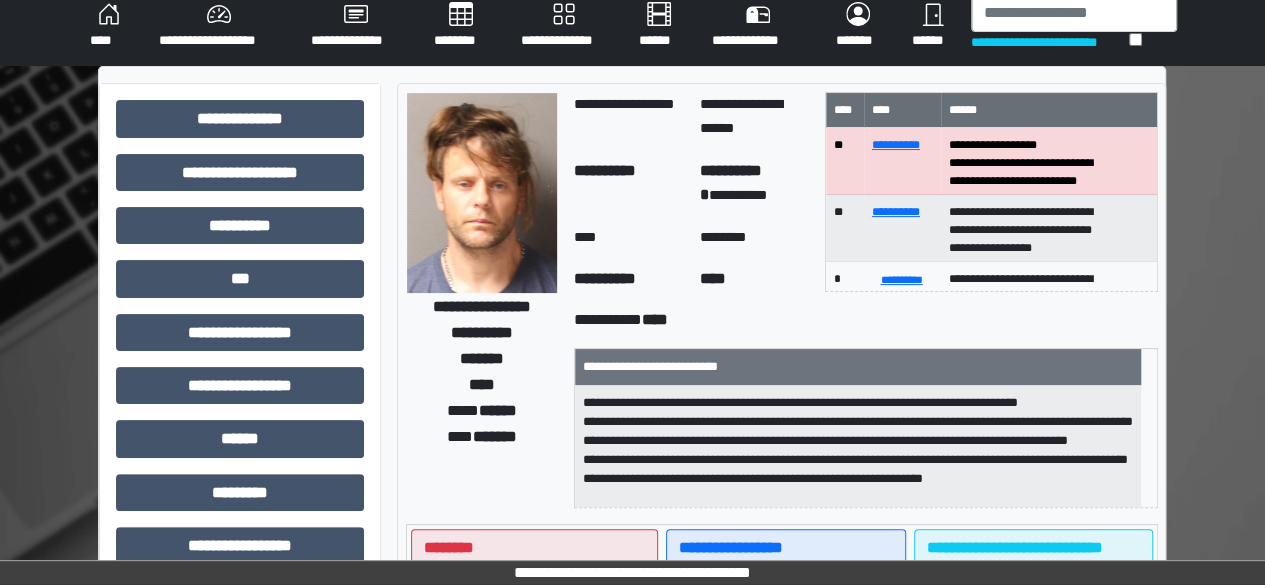 scroll, scrollTop: 64, scrollLeft: 0, axis: vertical 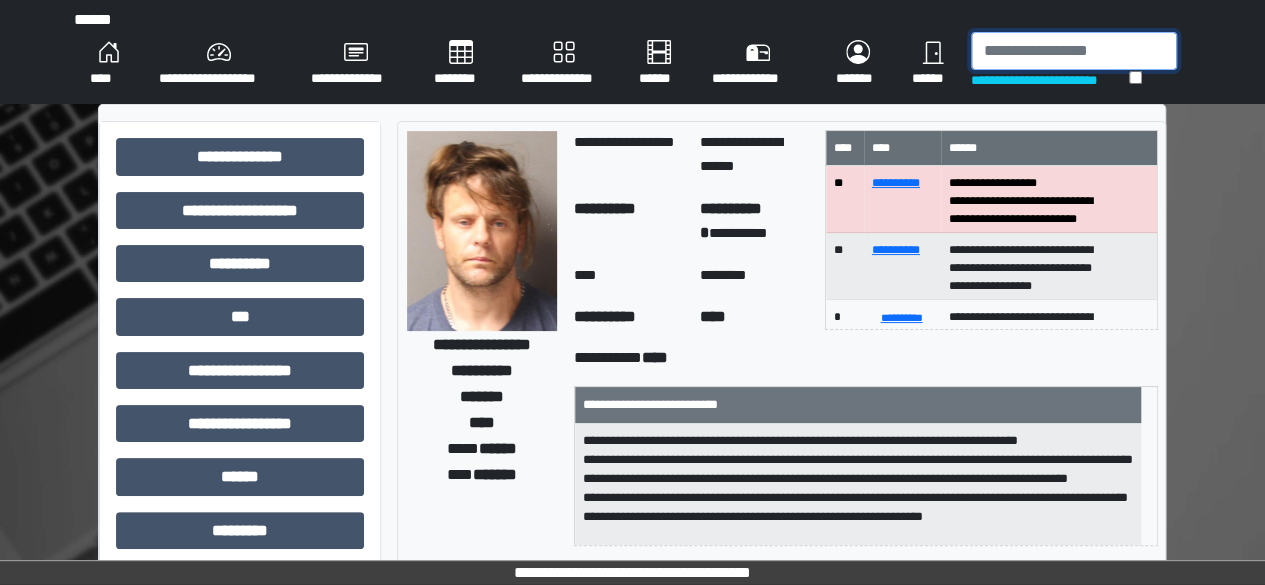 click at bounding box center [1074, 51] 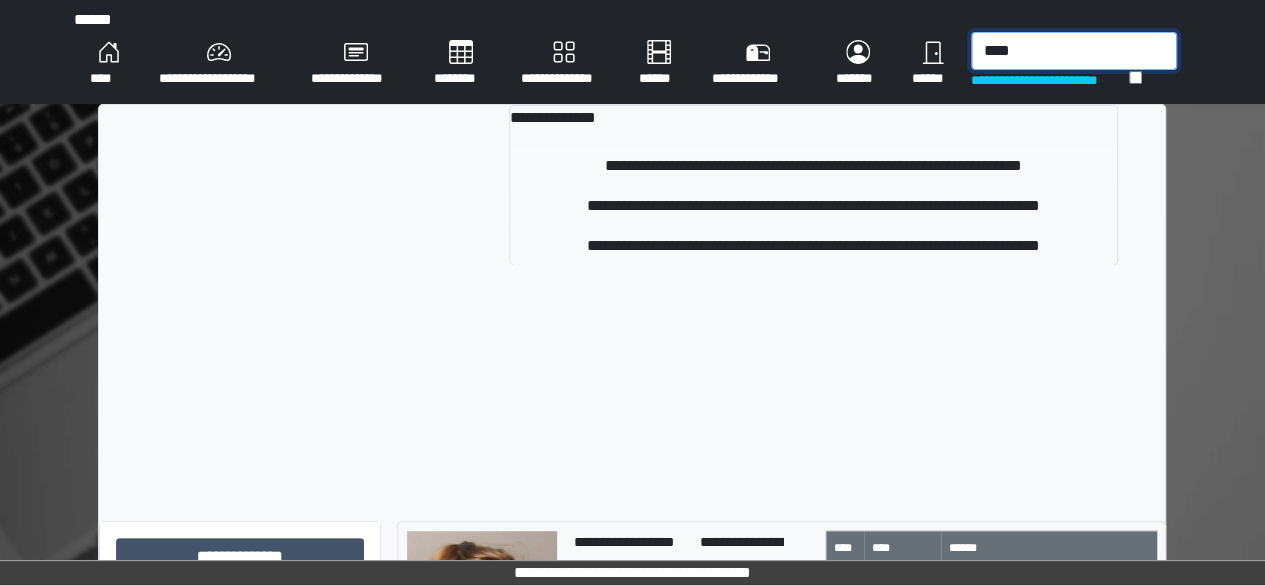 type on "****" 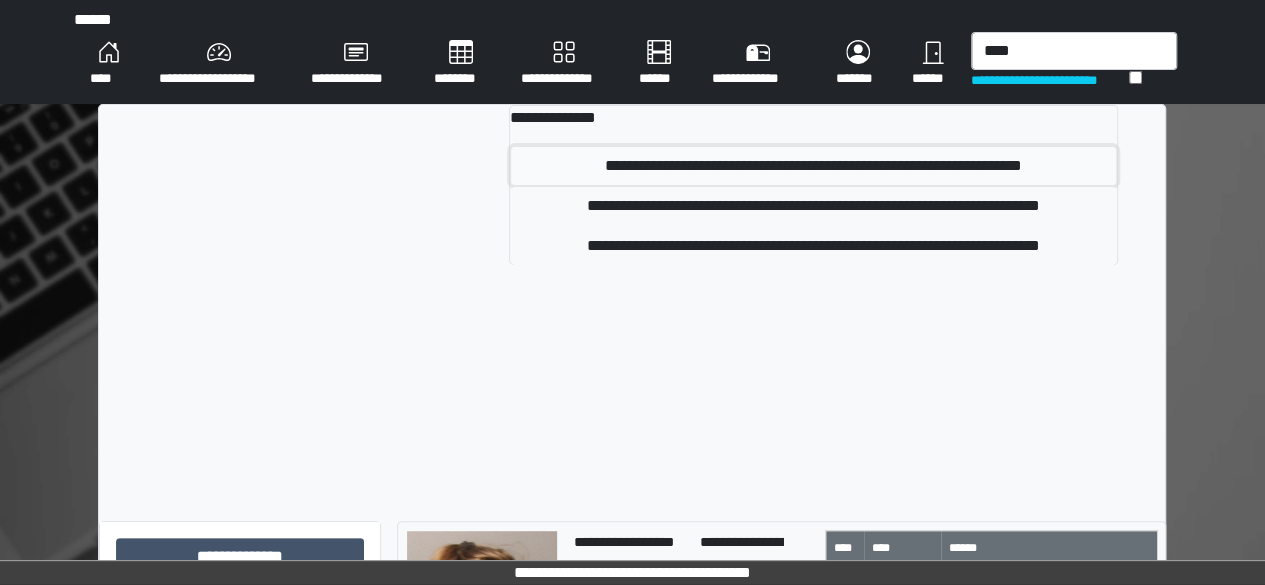 click on "**********" at bounding box center (813, 166) 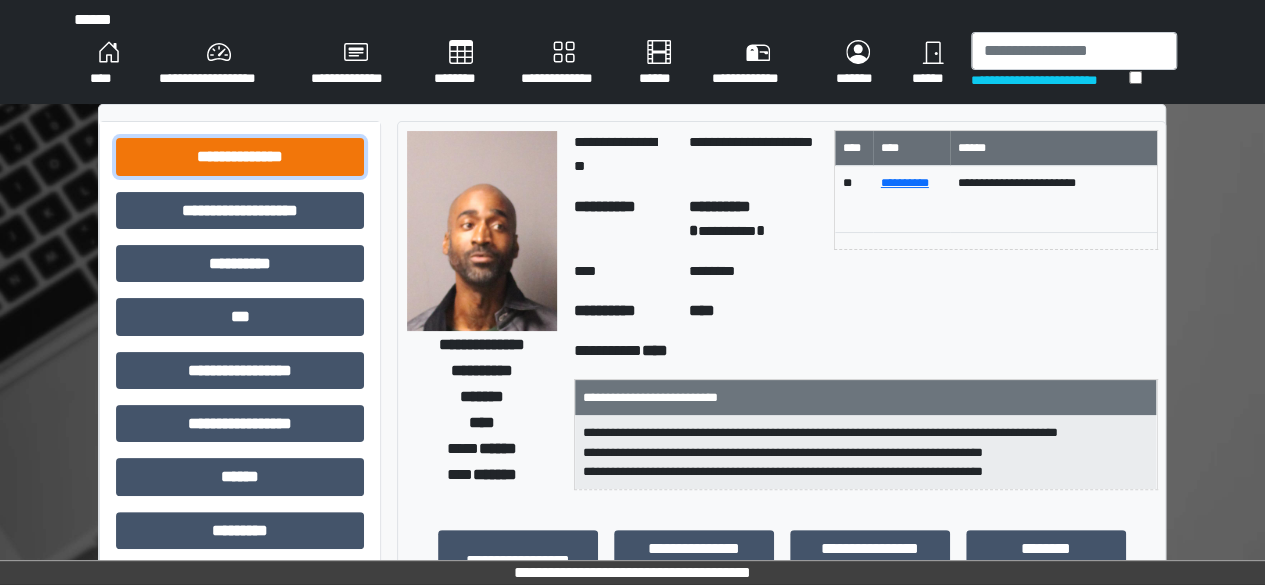 click on "**********" at bounding box center [240, 156] 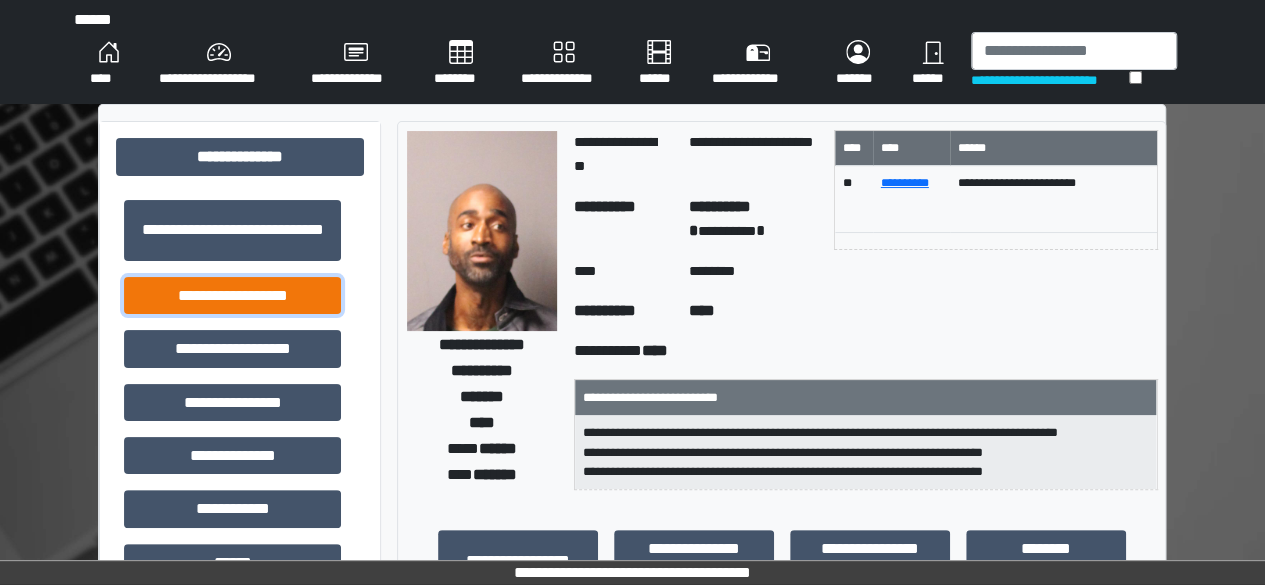click on "**********" at bounding box center [232, 295] 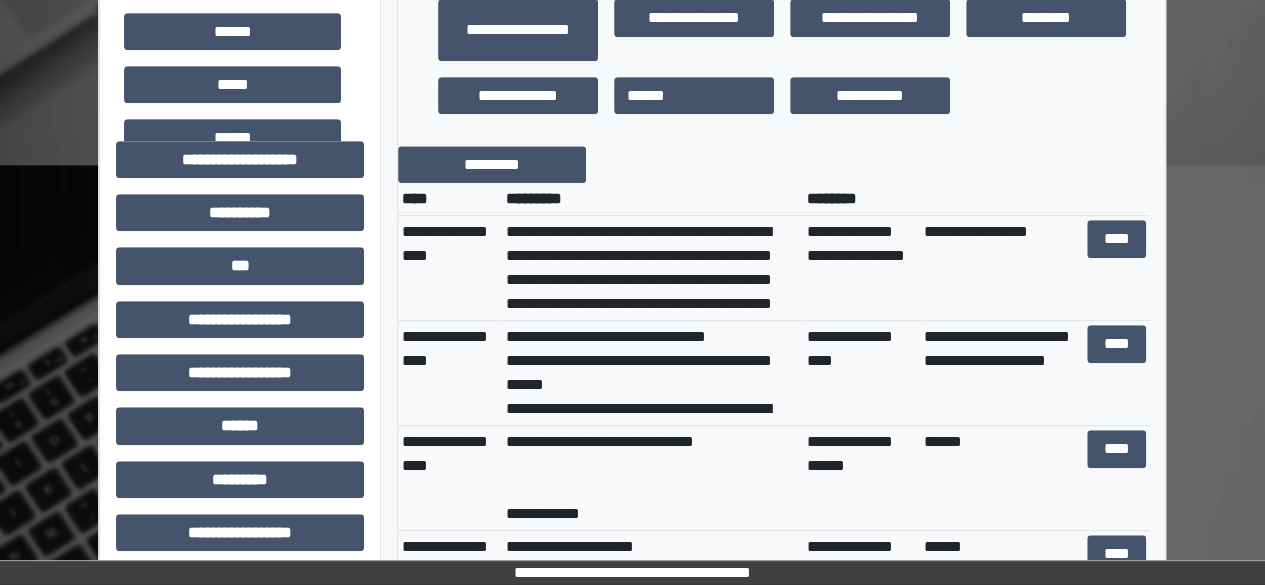 scroll, scrollTop: 536, scrollLeft: 0, axis: vertical 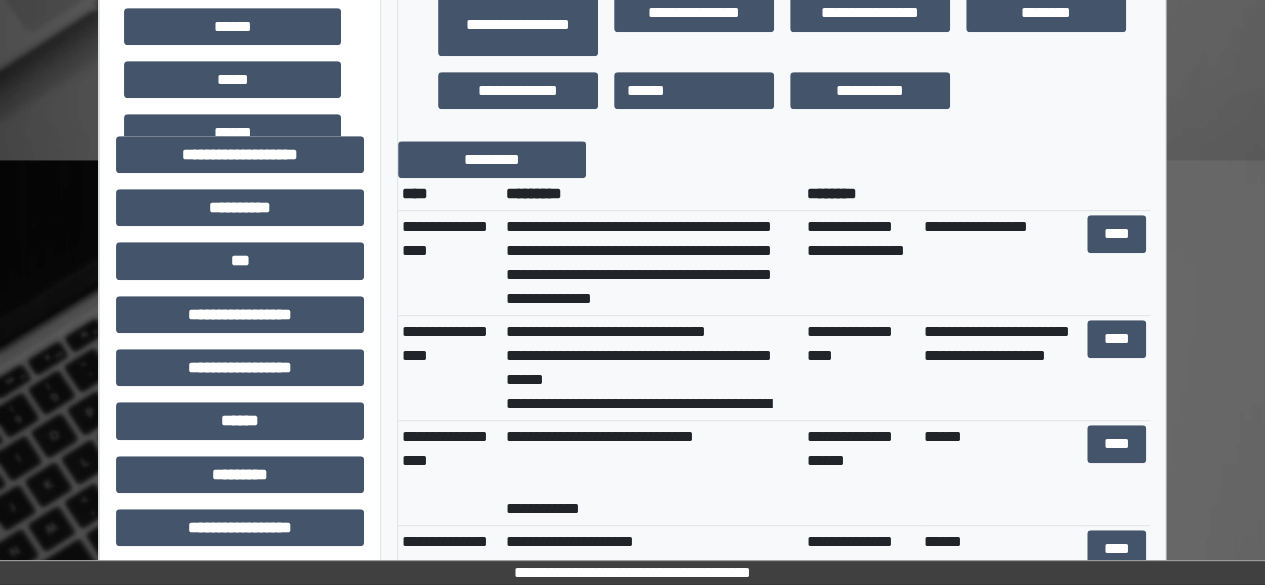 click on "**********" at bounding box center (651, 368) 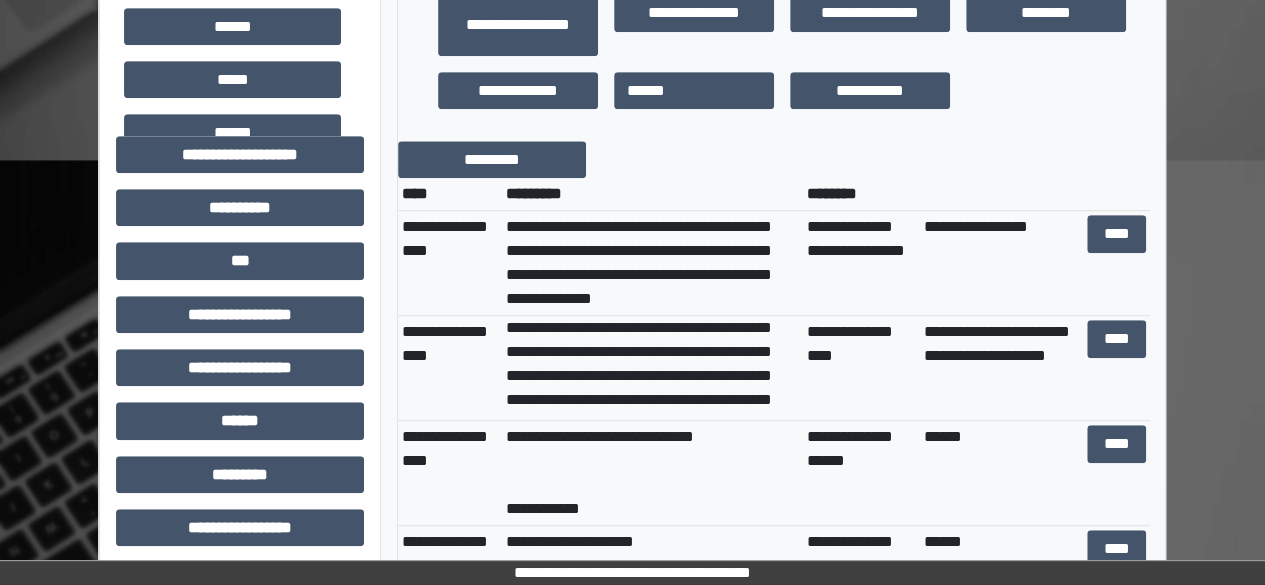 scroll, scrollTop: 120, scrollLeft: 0, axis: vertical 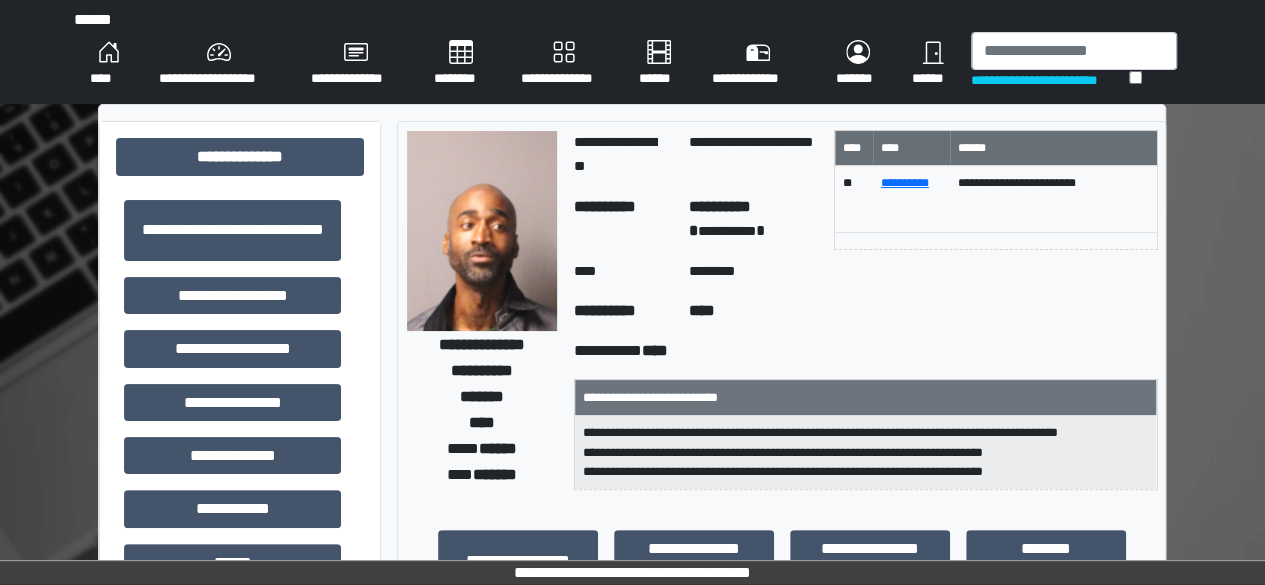 click on "****" at bounding box center (108, 64) 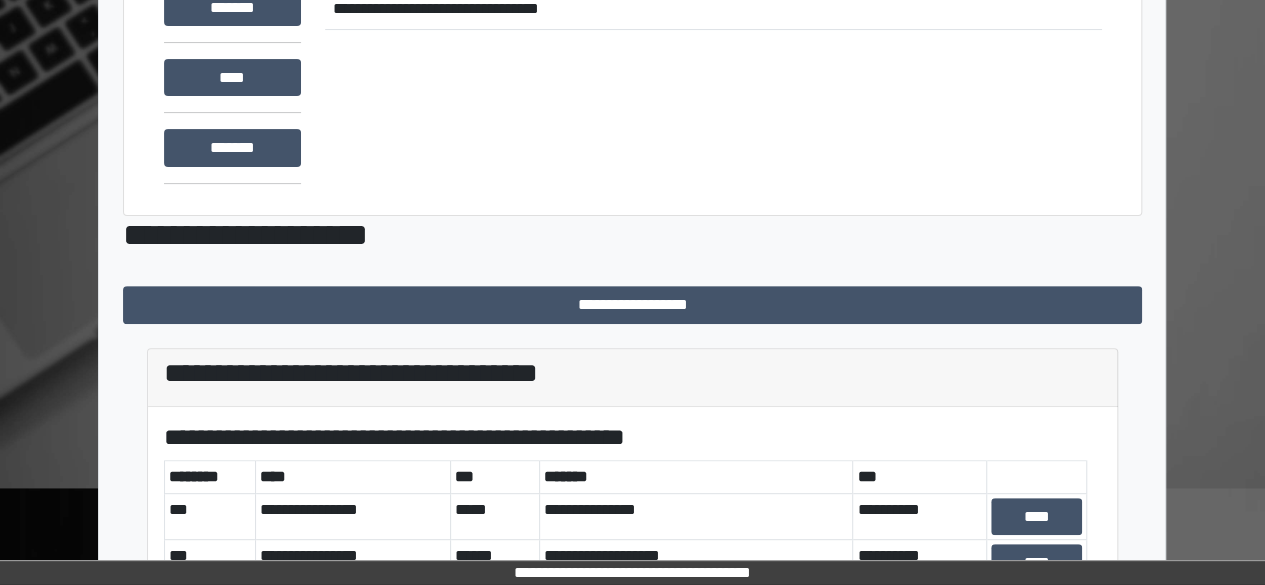 scroll, scrollTop: 379, scrollLeft: 0, axis: vertical 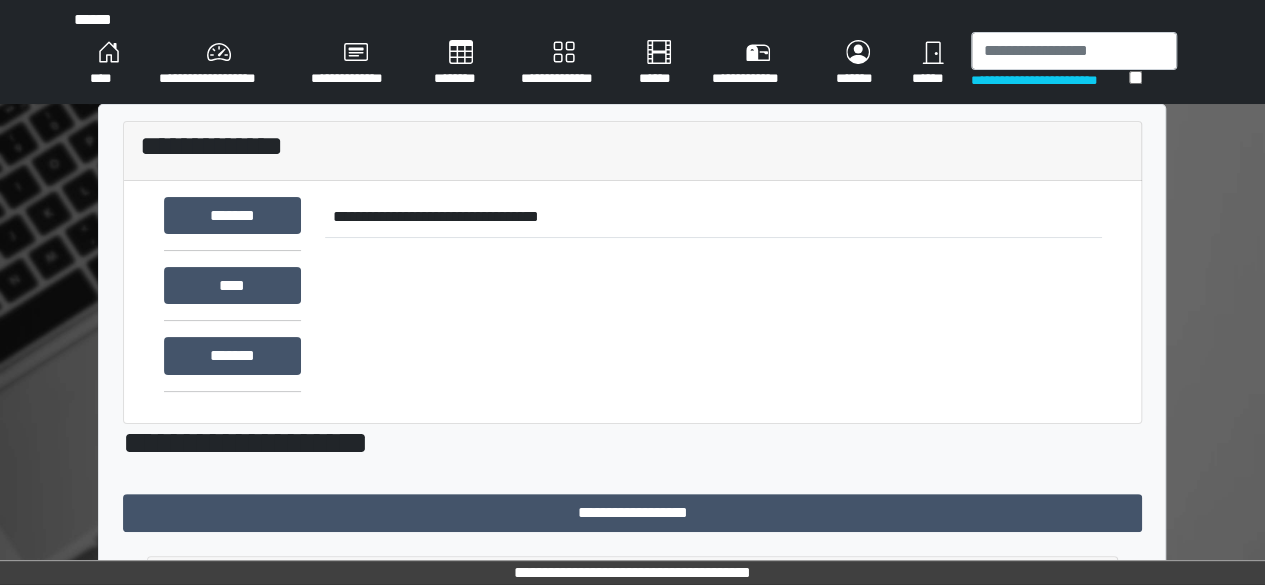 click on "****" at bounding box center (108, 64) 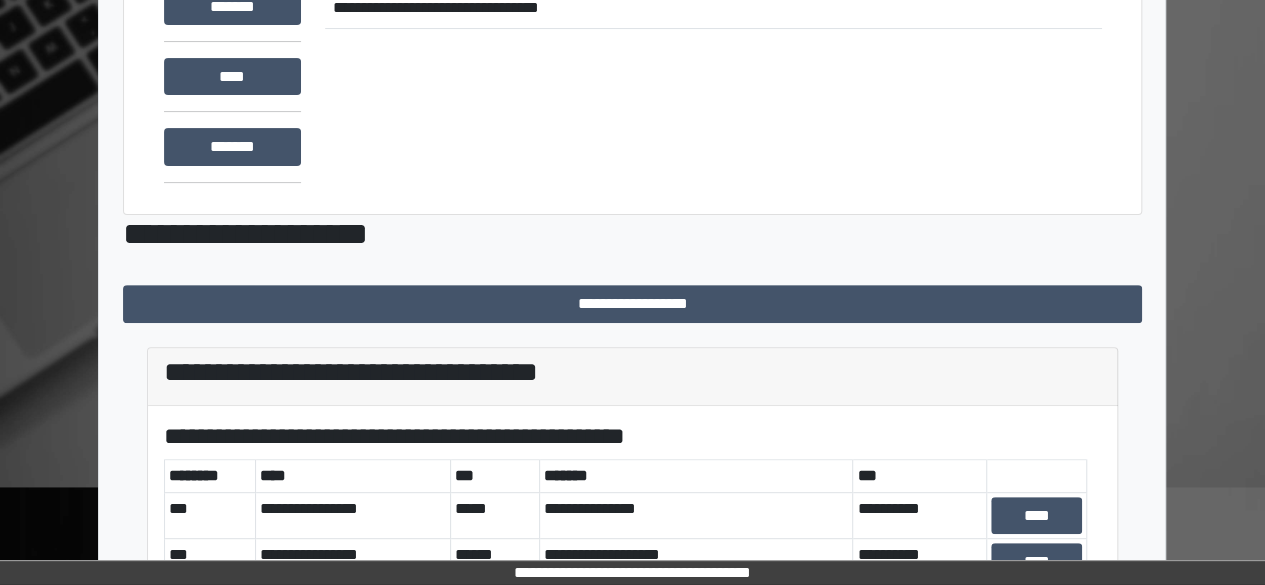 scroll, scrollTop: 379, scrollLeft: 0, axis: vertical 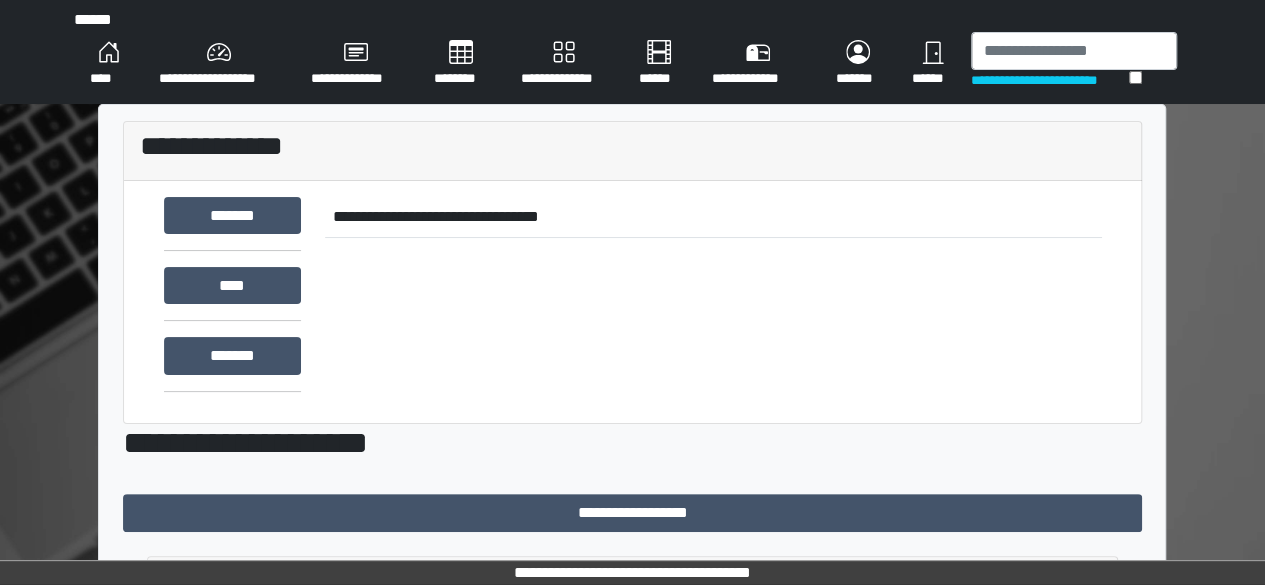 click on "********" at bounding box center [461, 64] 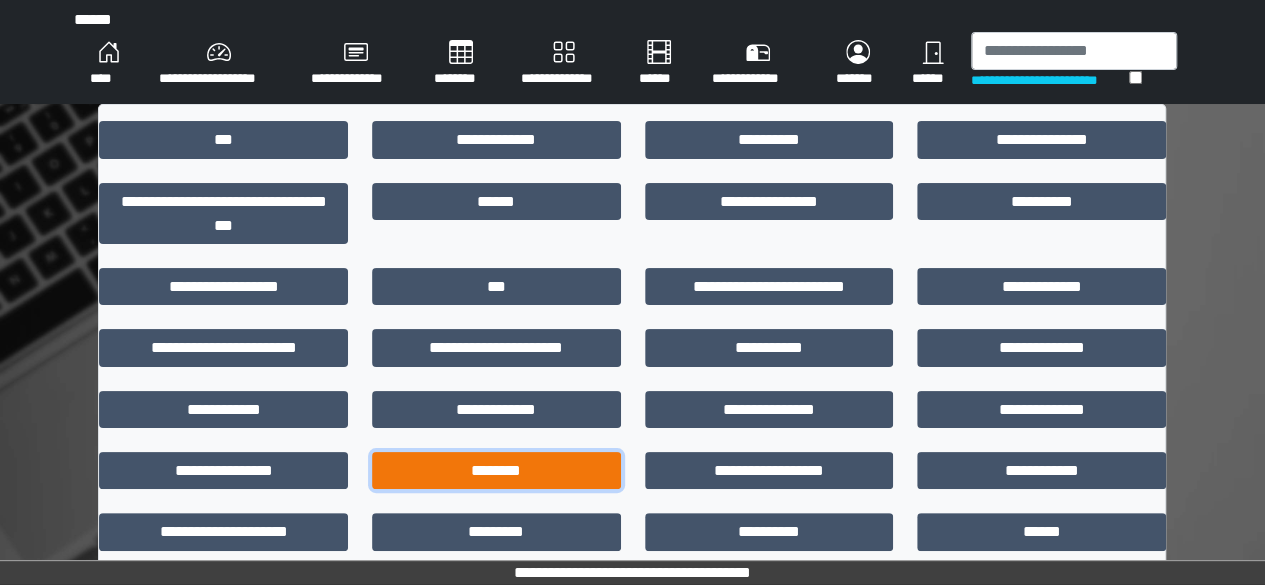 click on "********" at bounding box center (496, 470) 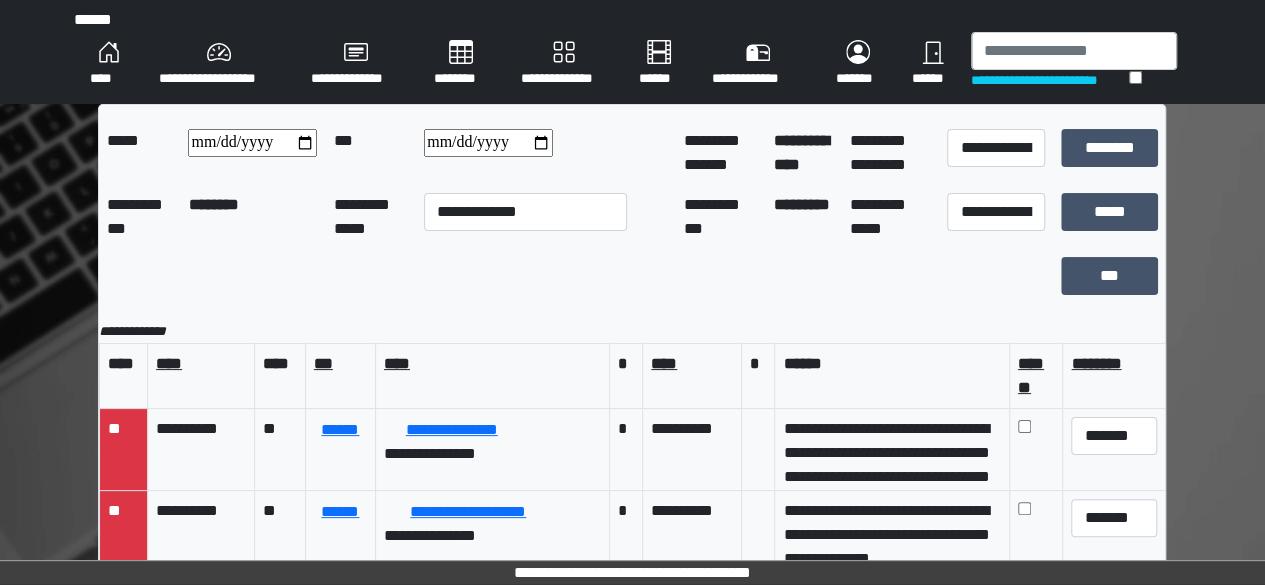 click at bounding box center (575, 275) 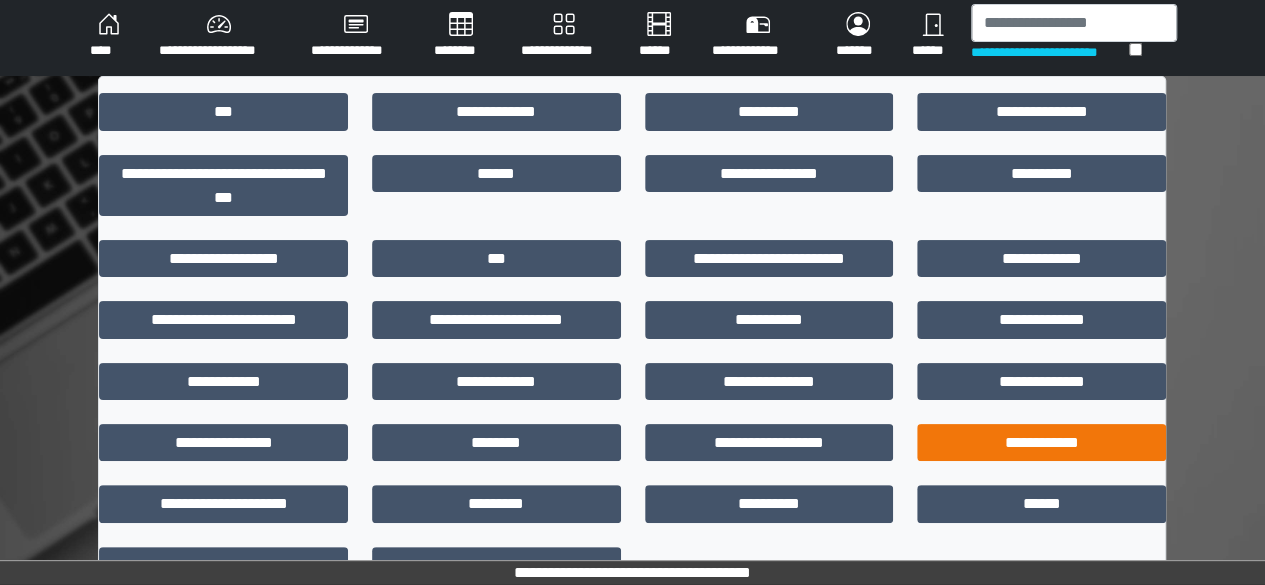scroll, scrollTop: 43, scrollLeft: 0, axis: vertical 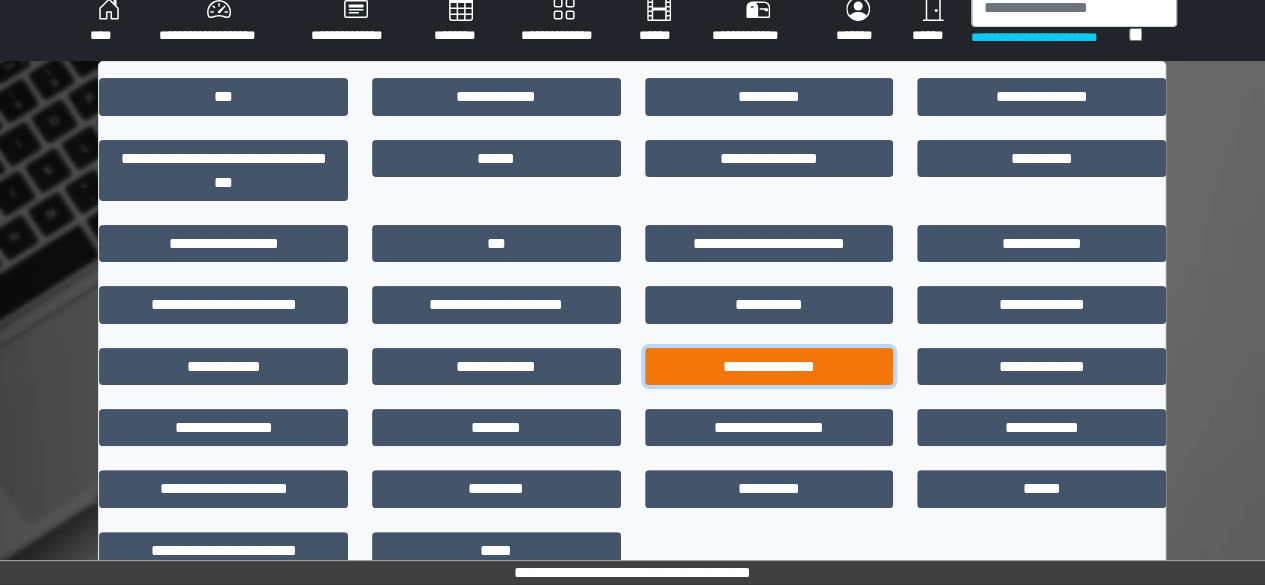 click on "**********" at bounding box center [769, 366] 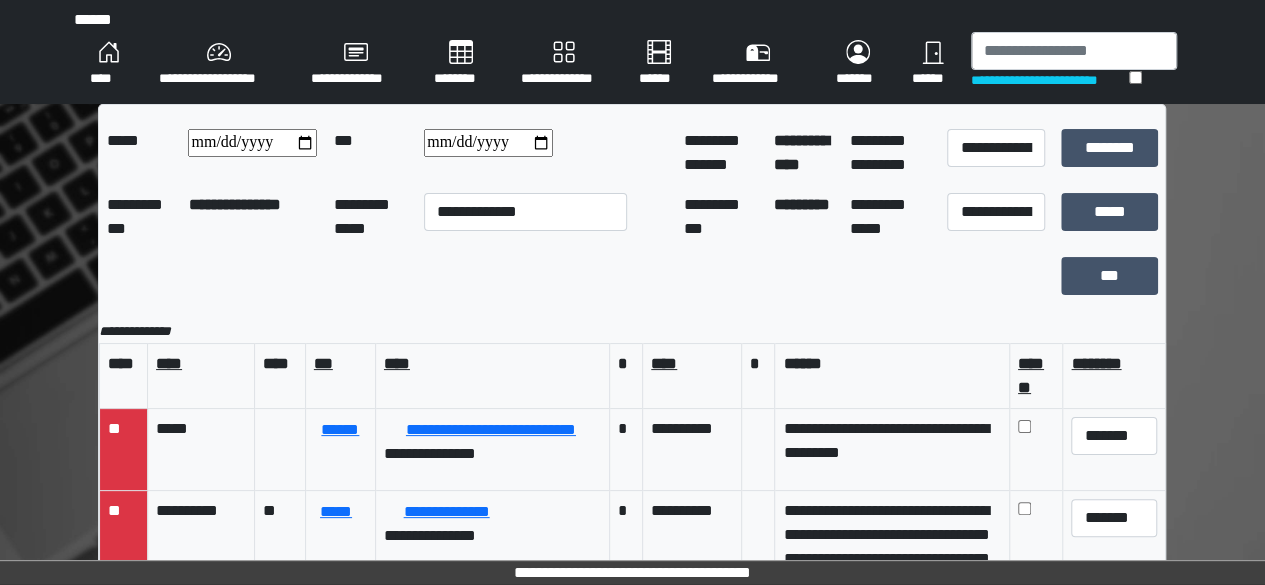 scroll, scrollTop: 326, scrollLeft: 0, axis: vertical 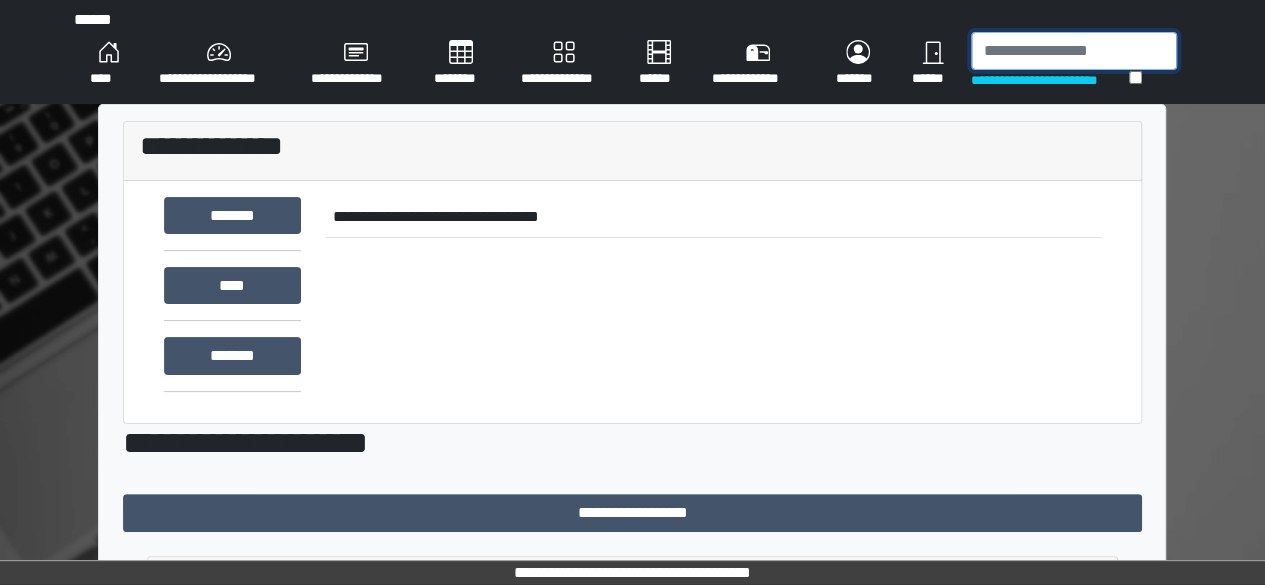 click at bounding box center (1074, 51) 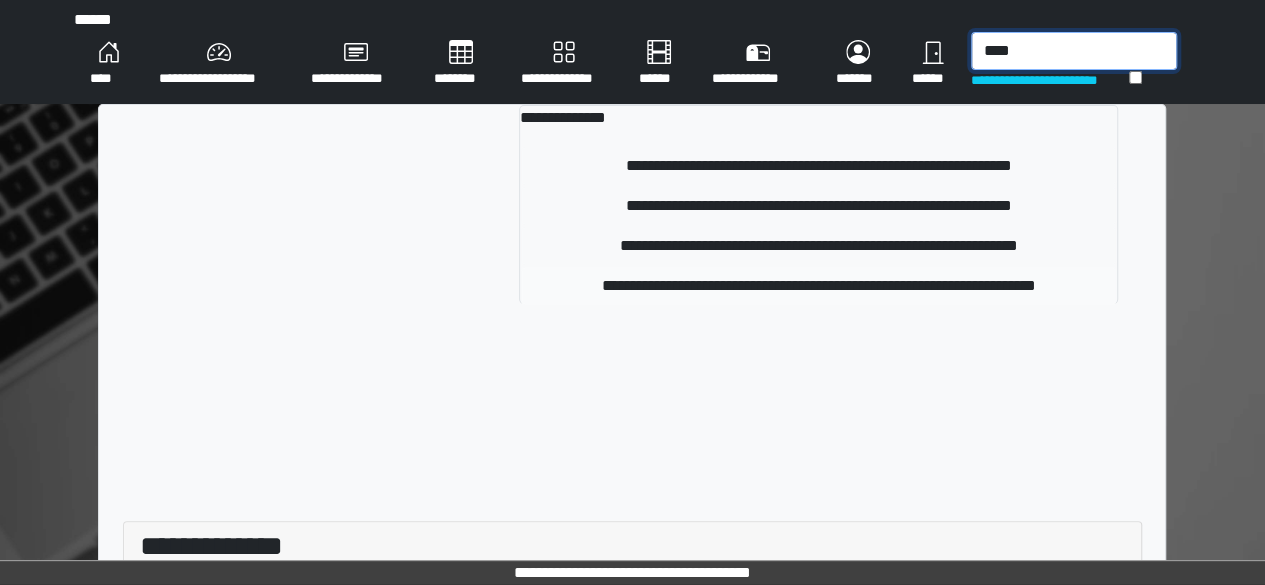 type on "****" 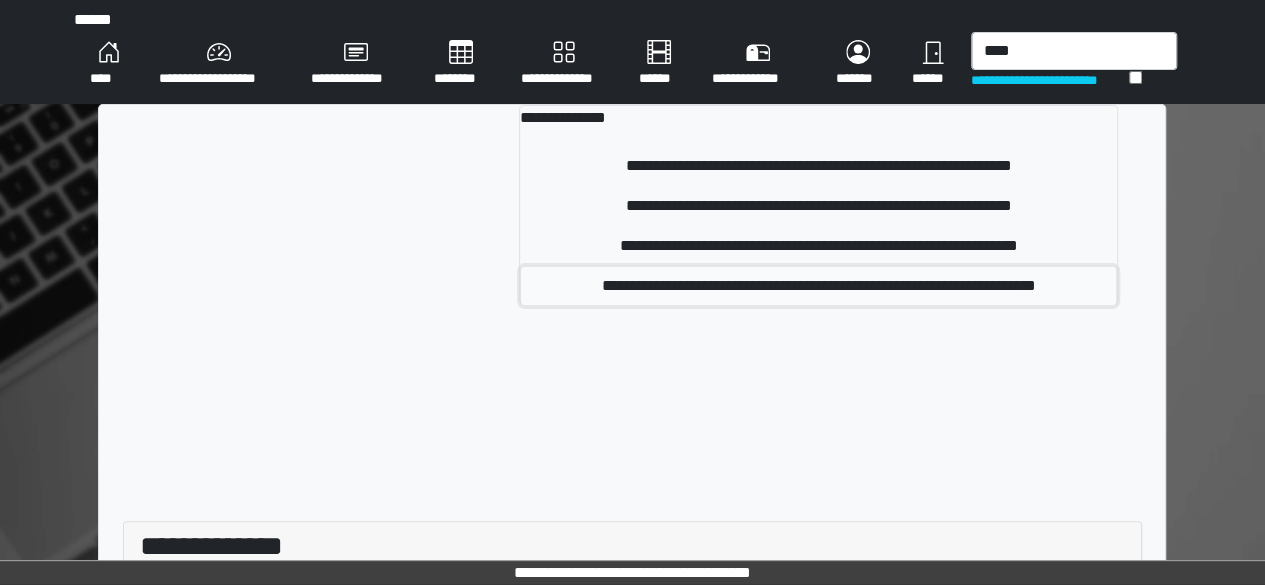 click on "**********" at bounding box center (818, 286) 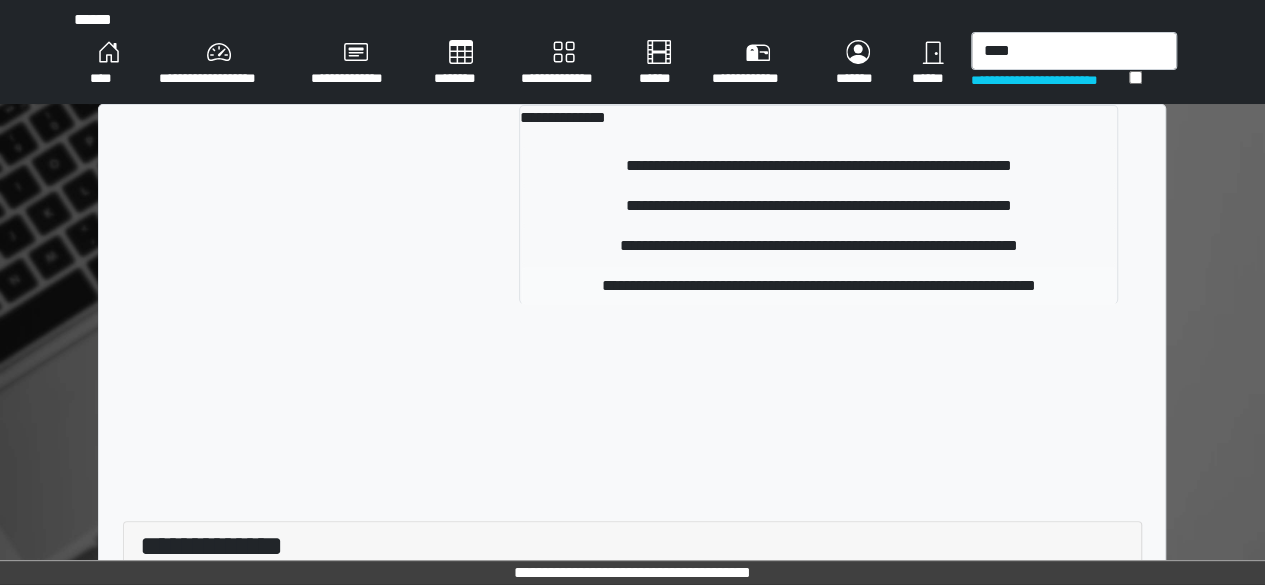 type 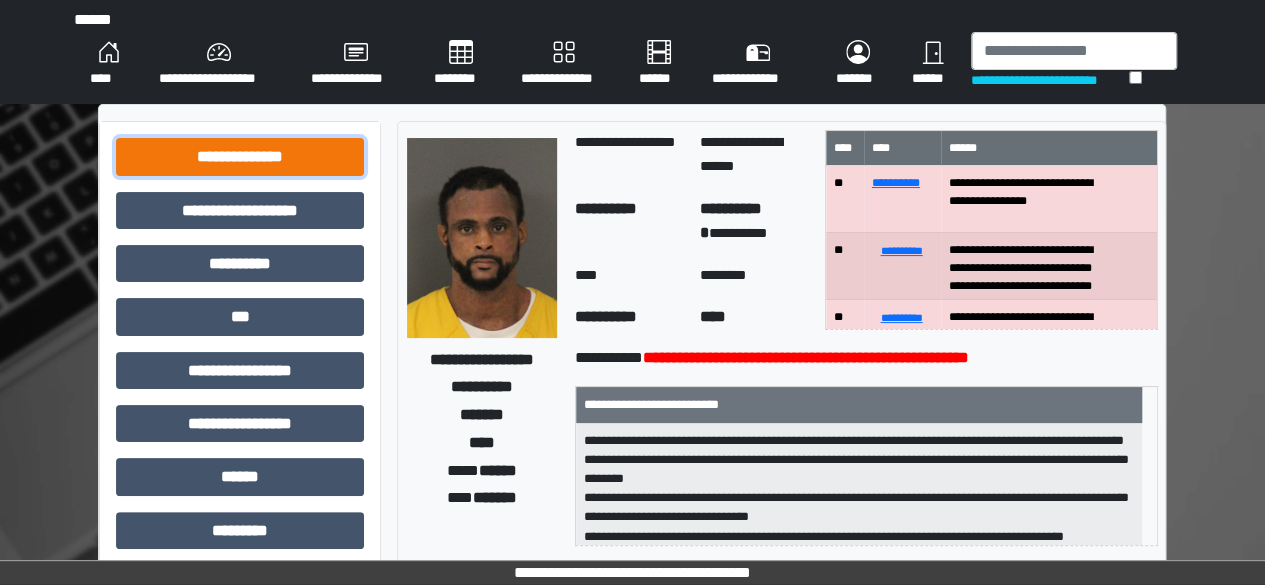 click on "**********" at bounding box center [240, 156] 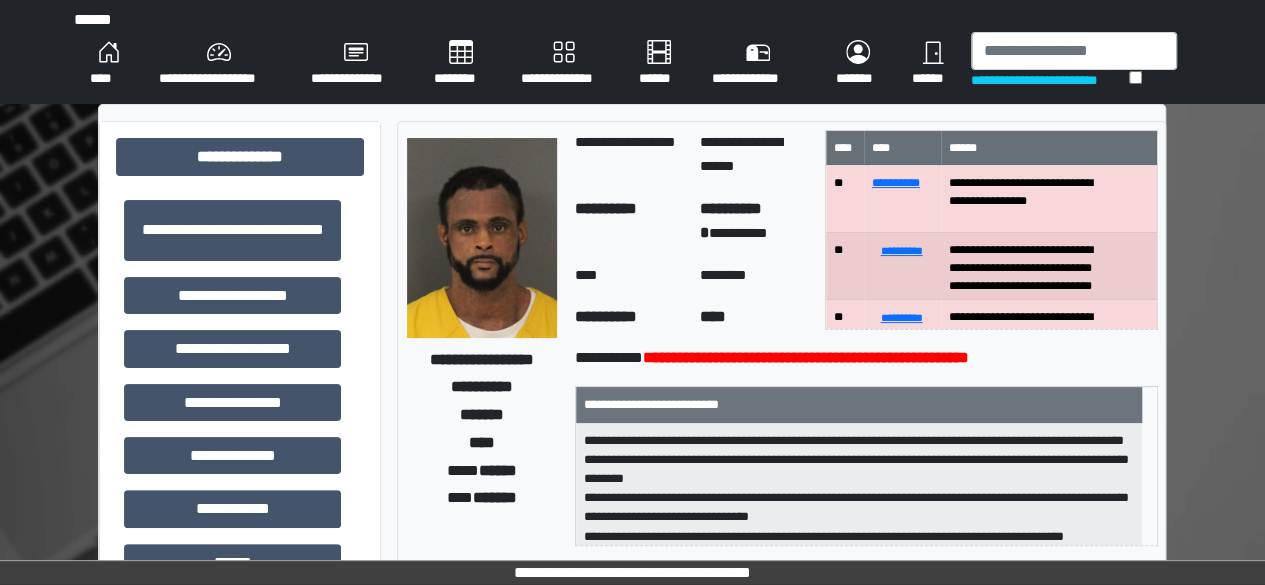 click on "**********" at bounding box center [232, 295] 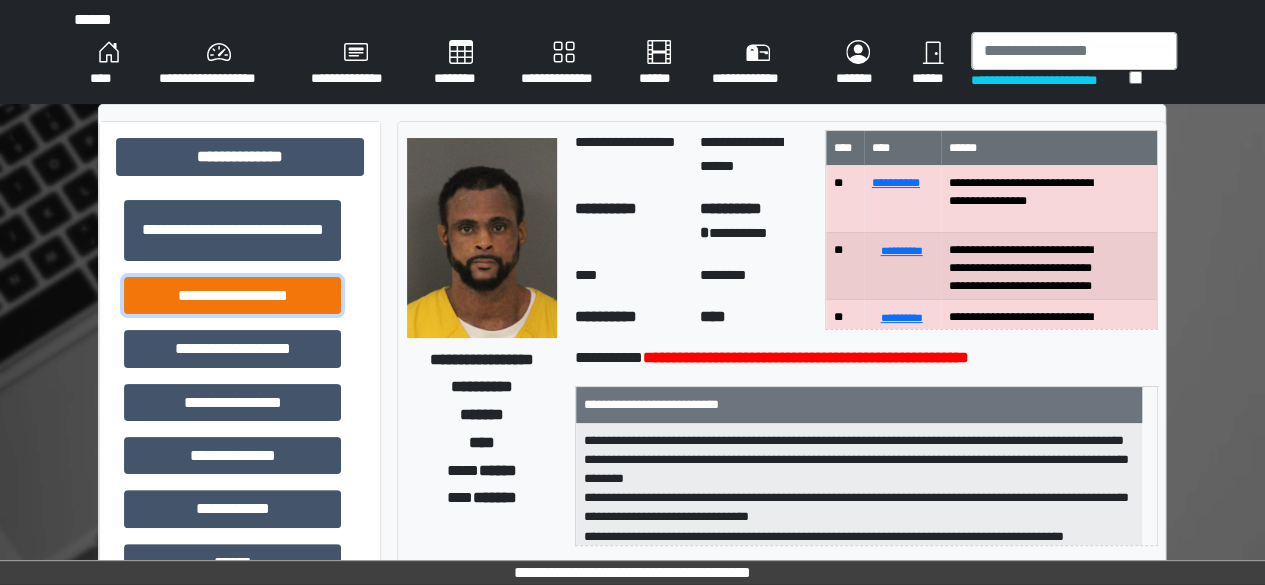 click on "**********" at bounding box center [232, 295] 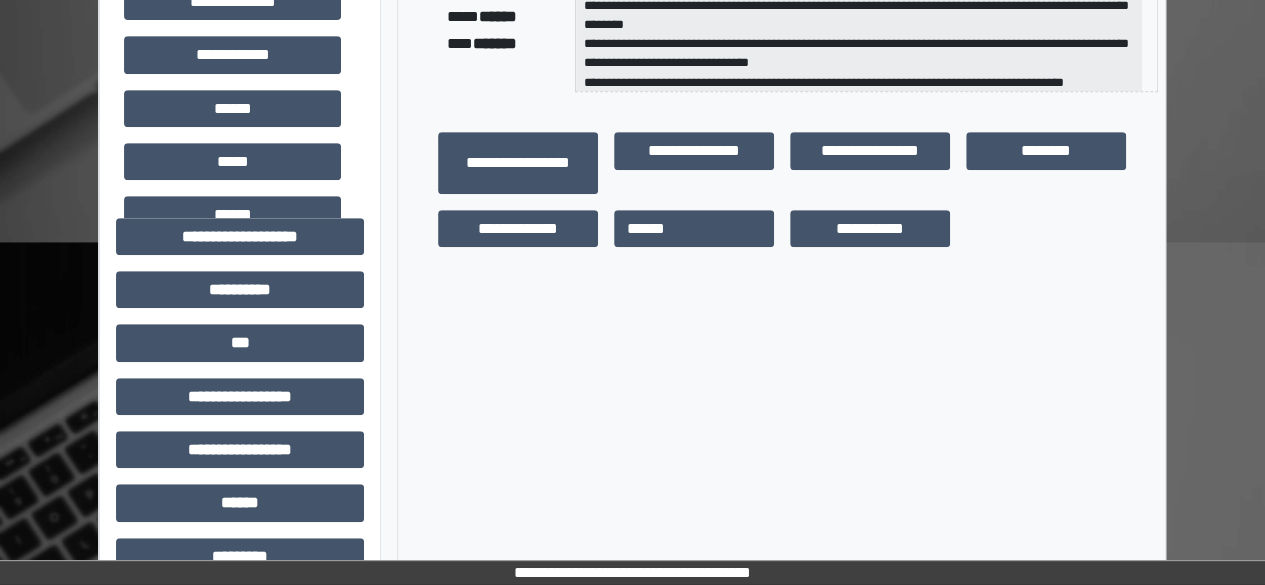 scroll, scrollTop: 500, scrollLeft: 0, axis: vertical 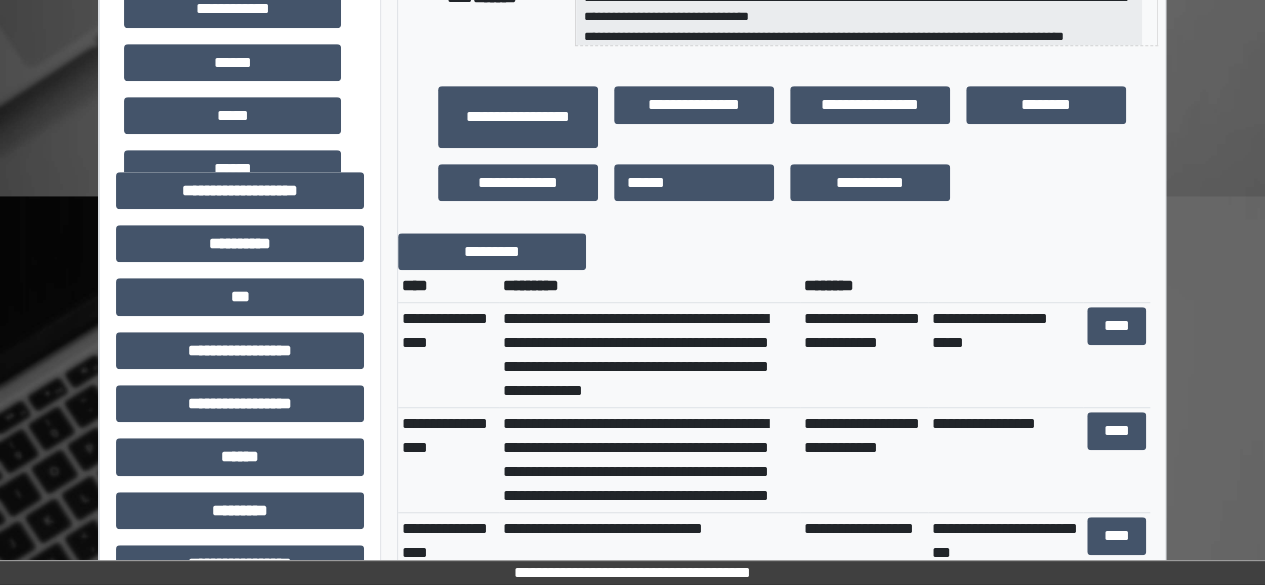 click on "**********" at bounding box center (649, 355) 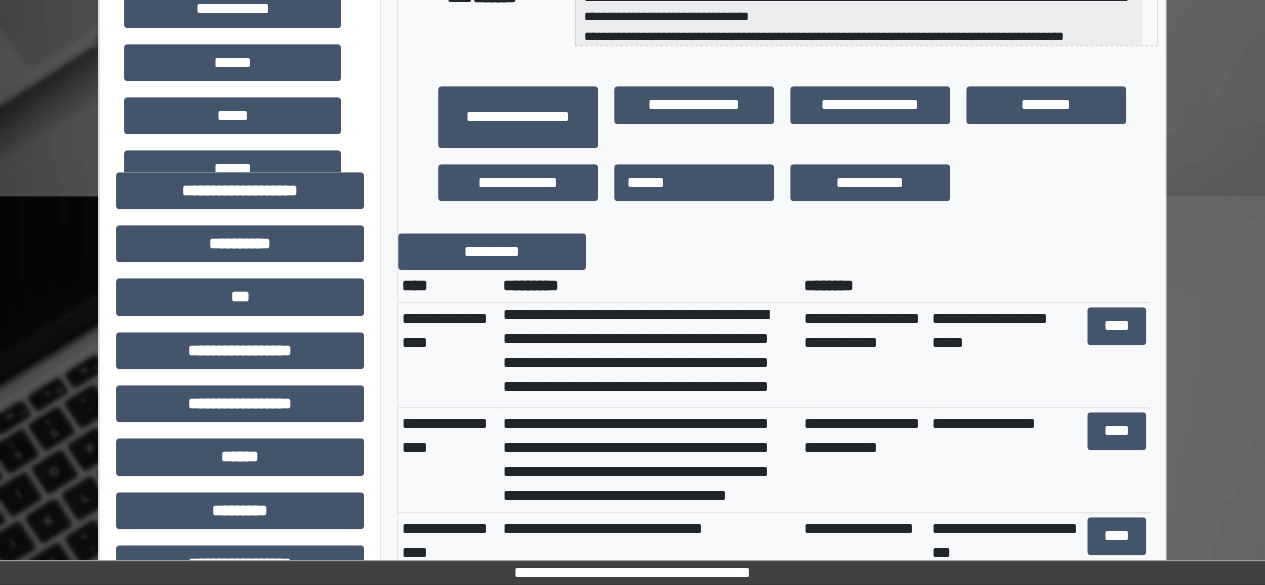 scroll, scrollTop: 96, scrollLeft: 0, axis: vertical 